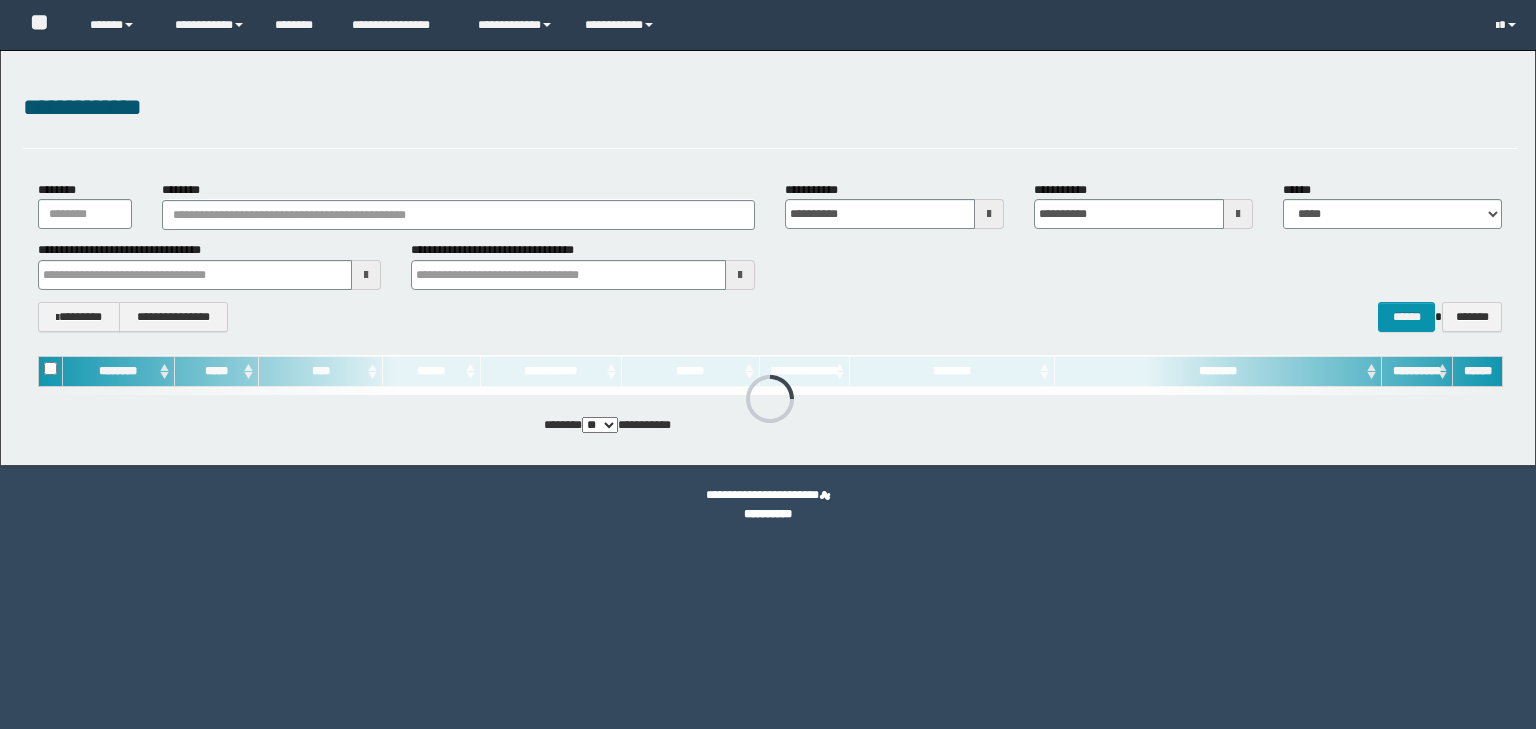 scroll, scrollTop: 0, scrollLeft: 0, axis: both 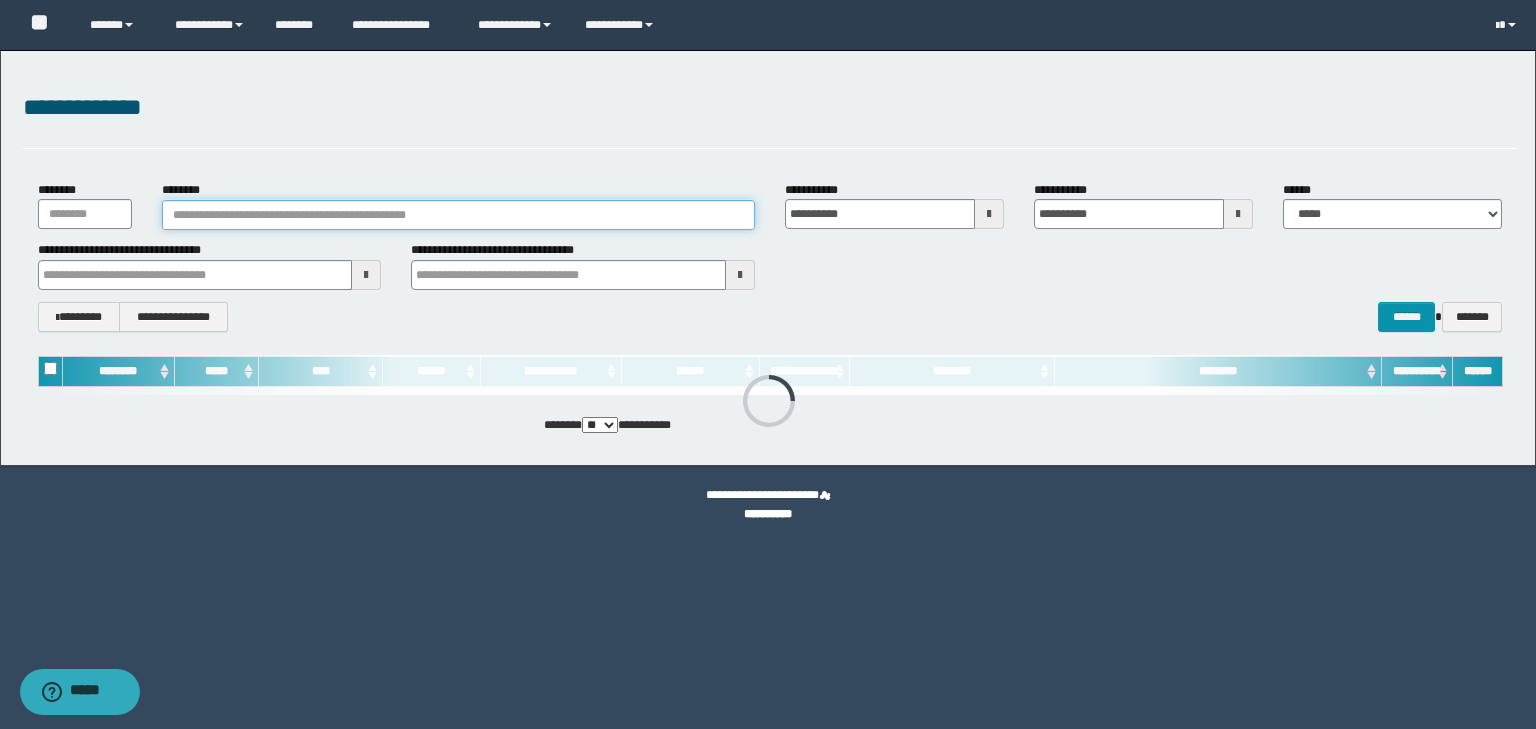 click on "********" at bounding box center (458, 215) 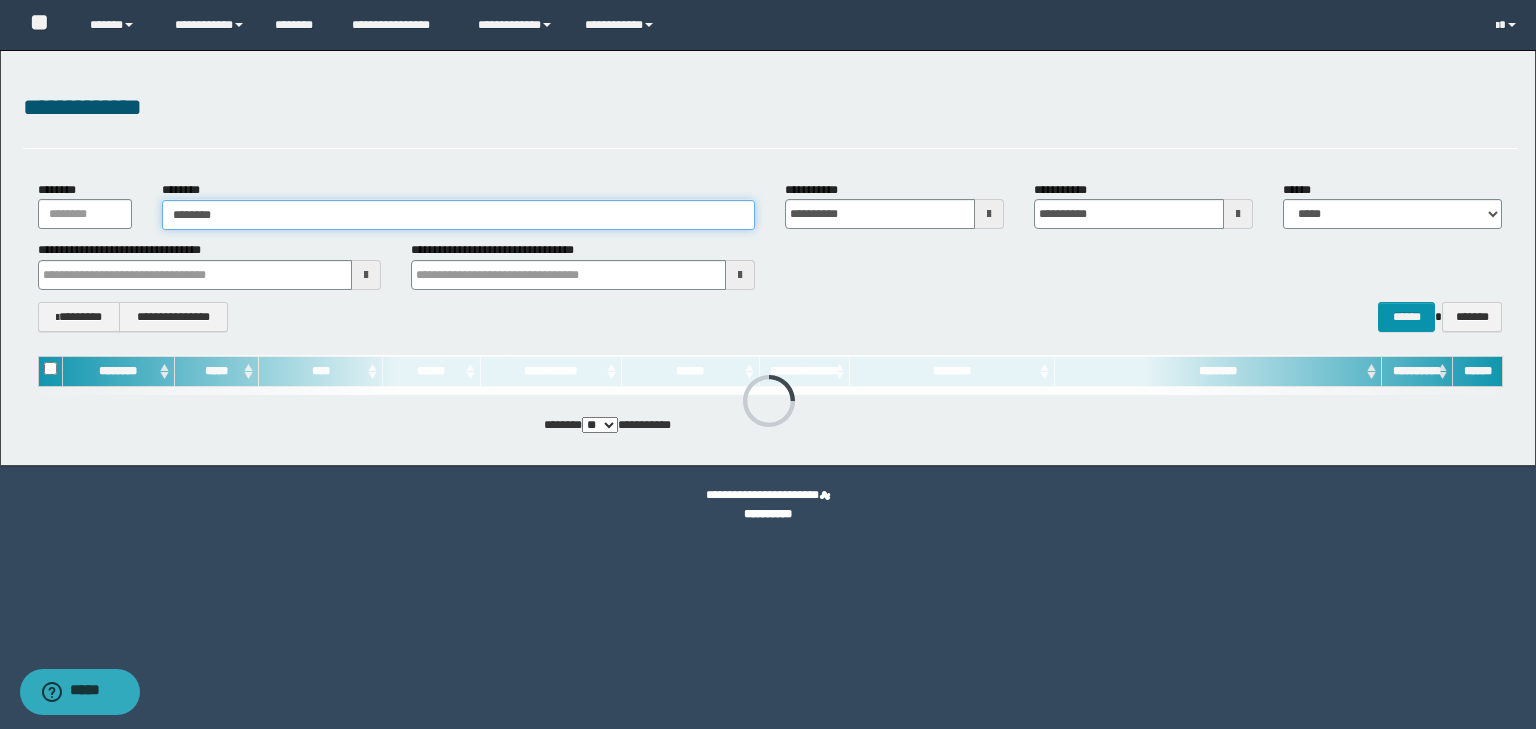 type on "********" 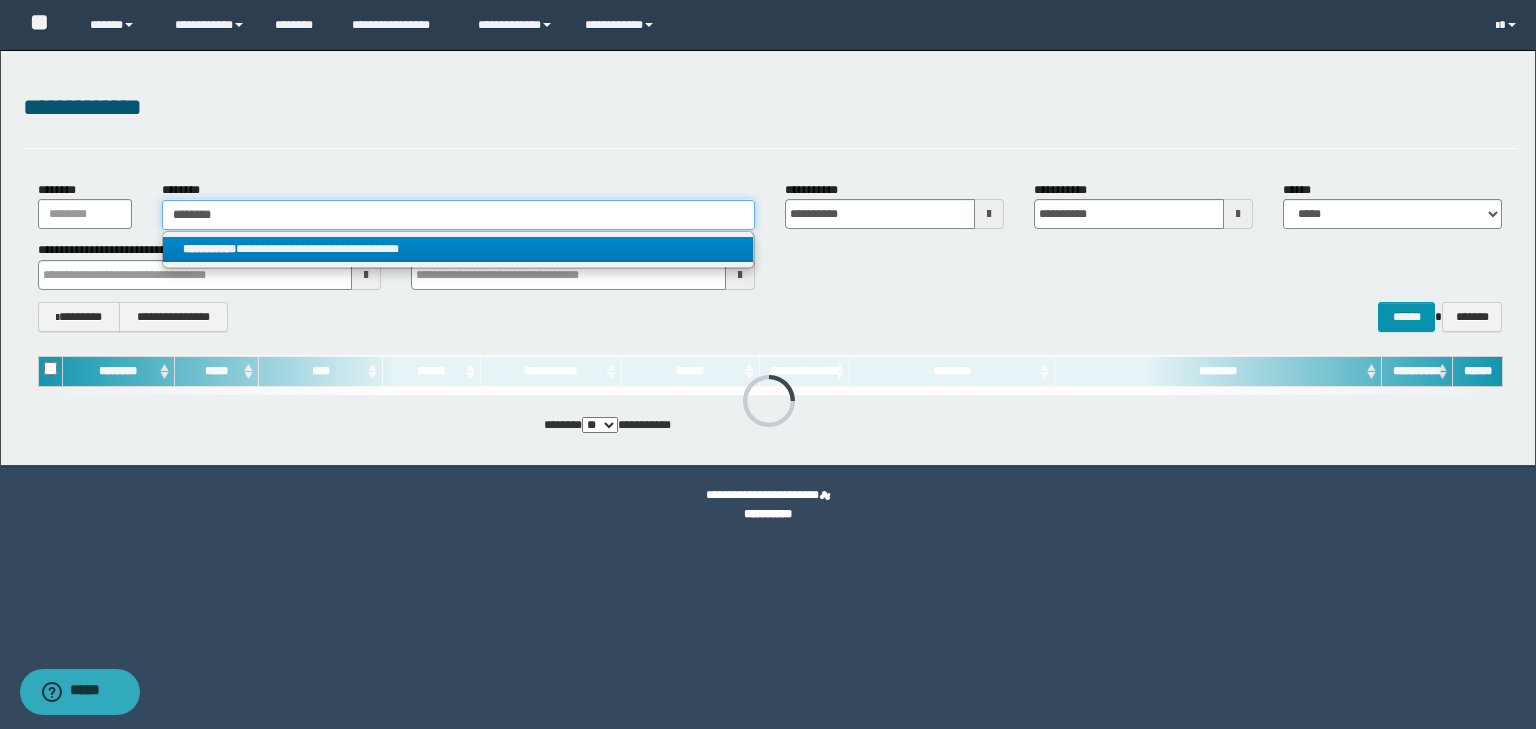 type on "********" 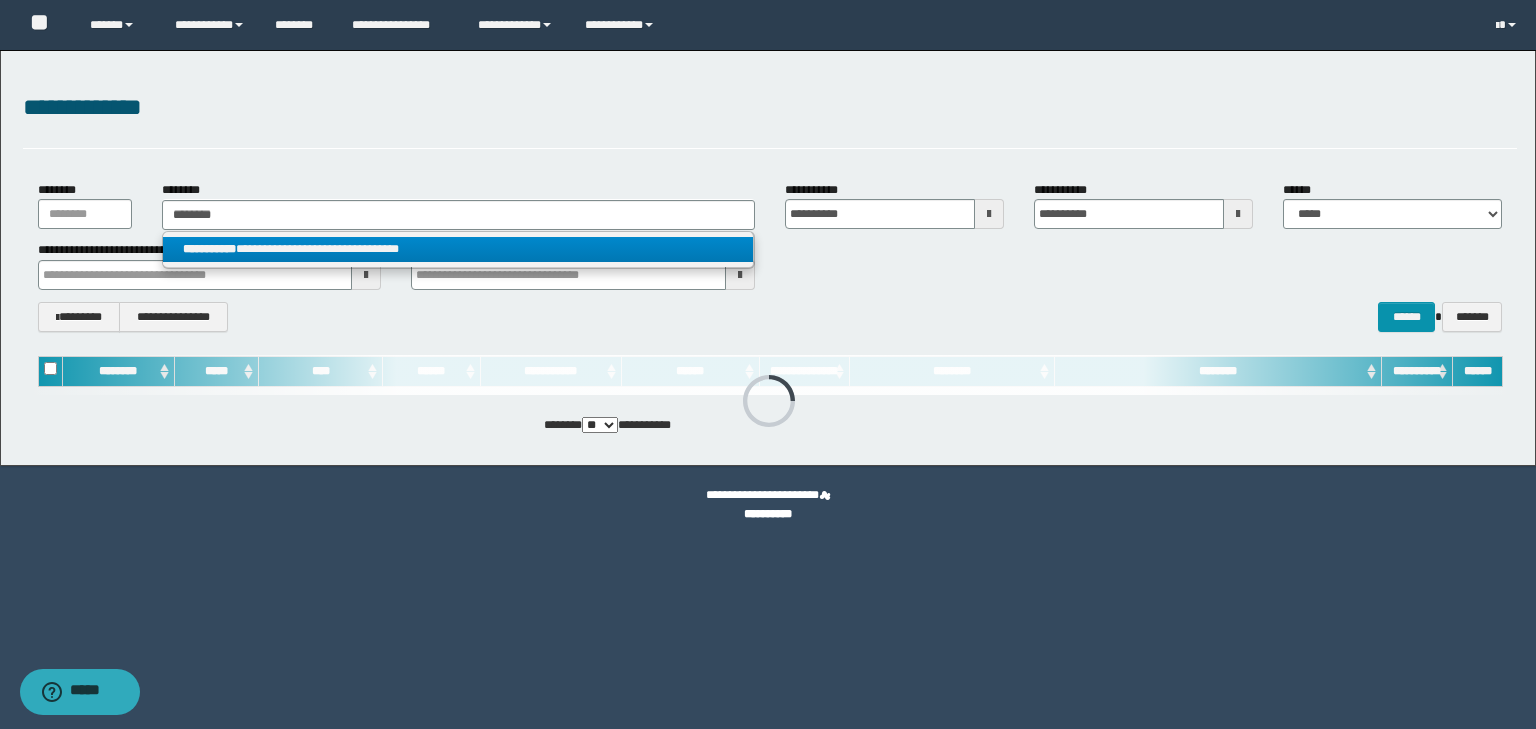 click on "**********" at bounding box center [458, 249] 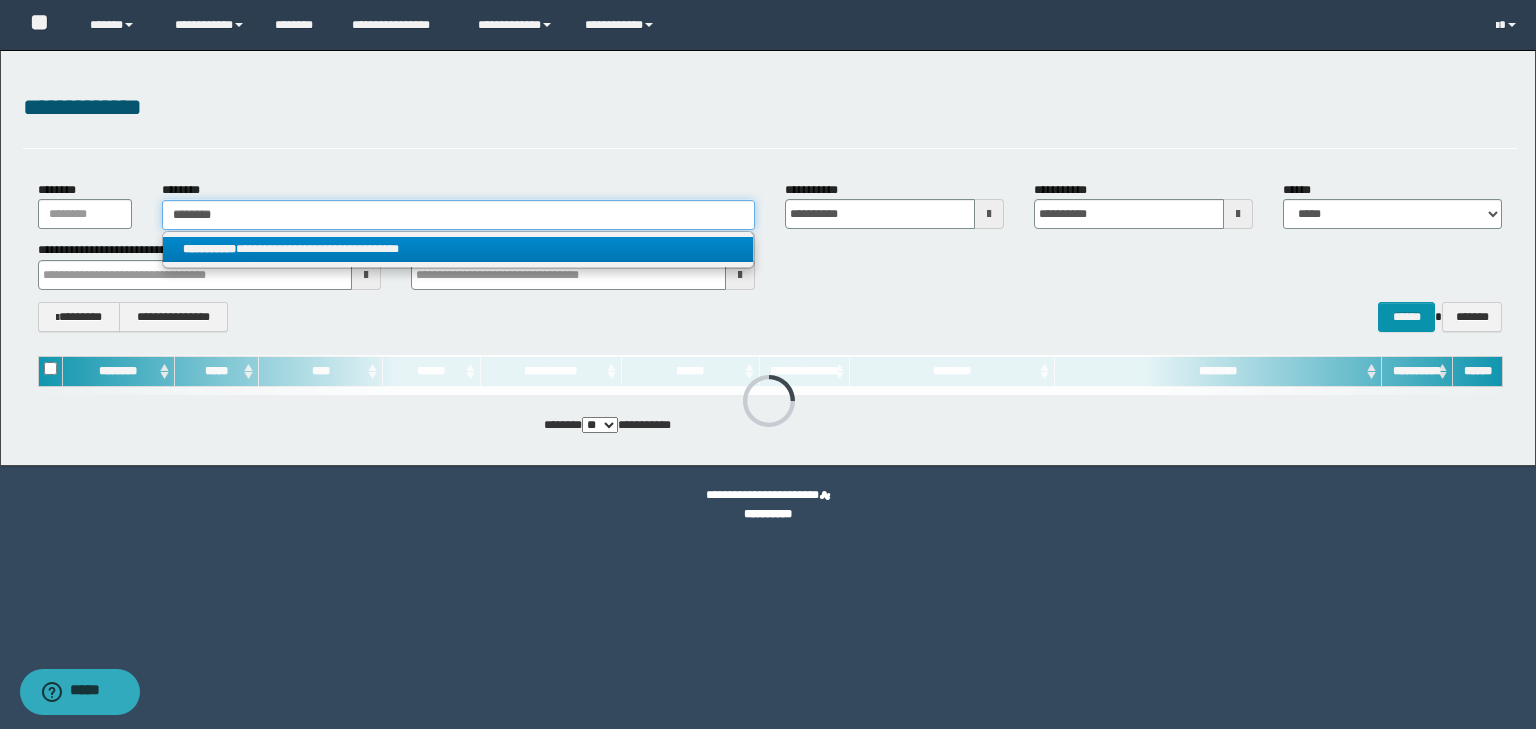 type 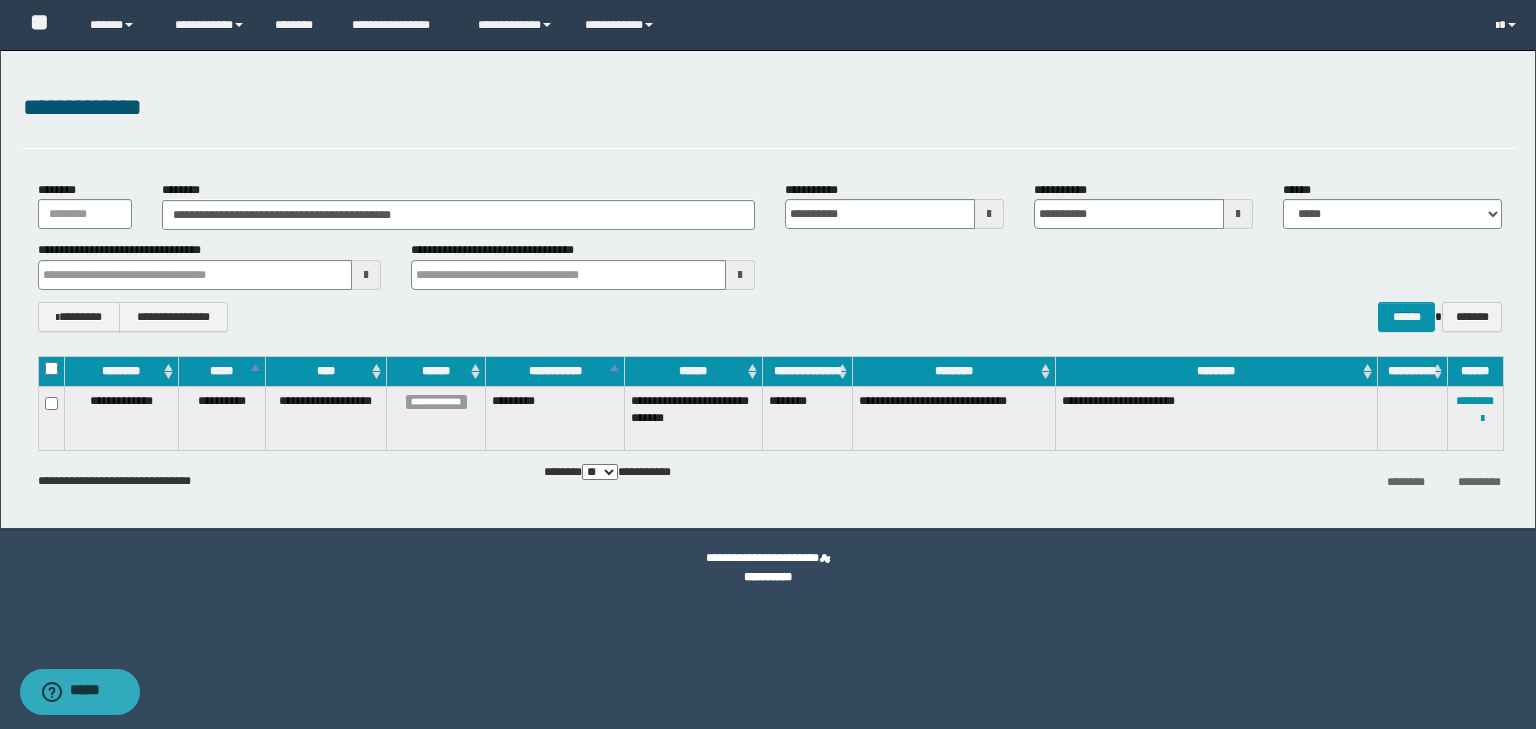click on "**********" at bounding box center [1475, 418] 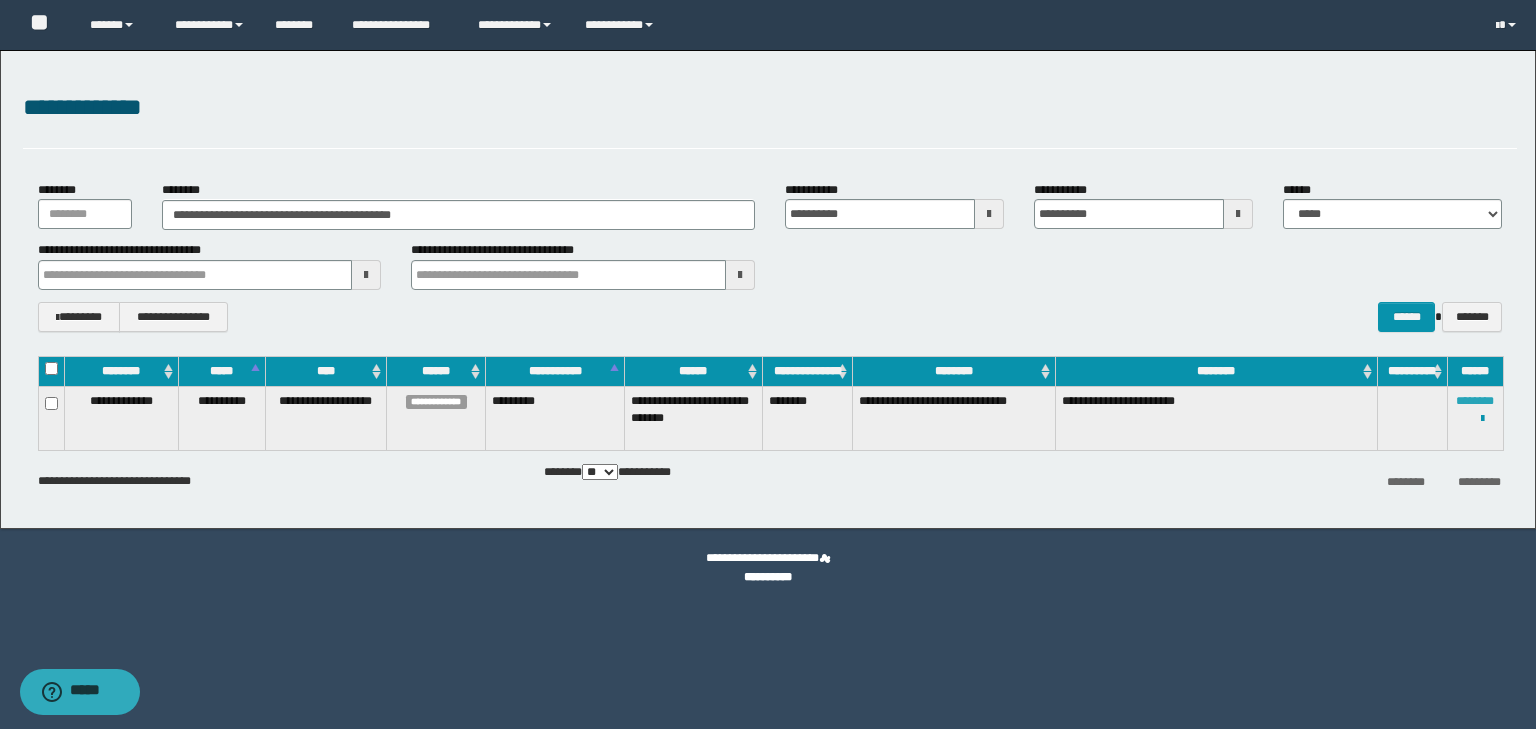 click on "********" at bounding box center (1475, 401) 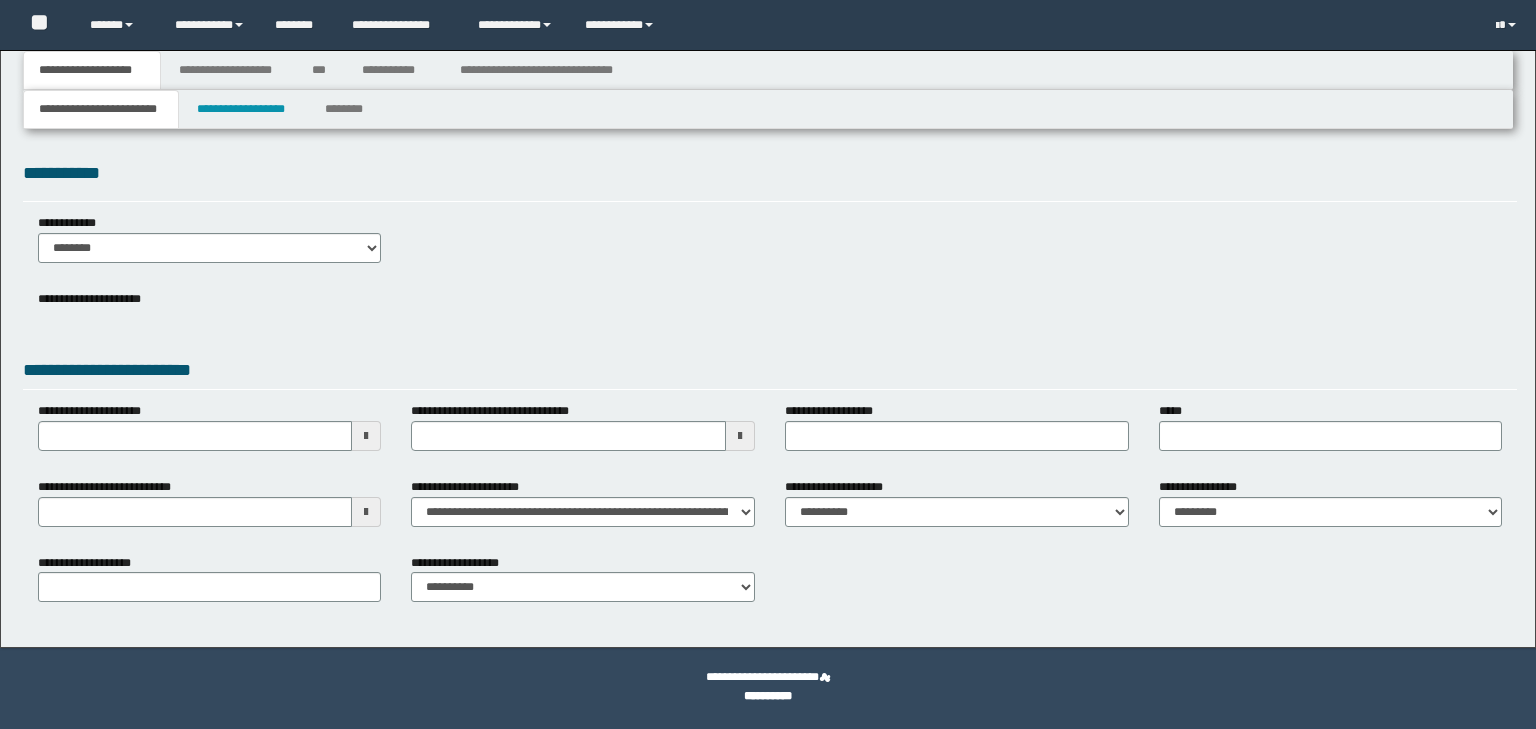 scroll, scrollTop: 0, scrollLeft: 0, axis: both 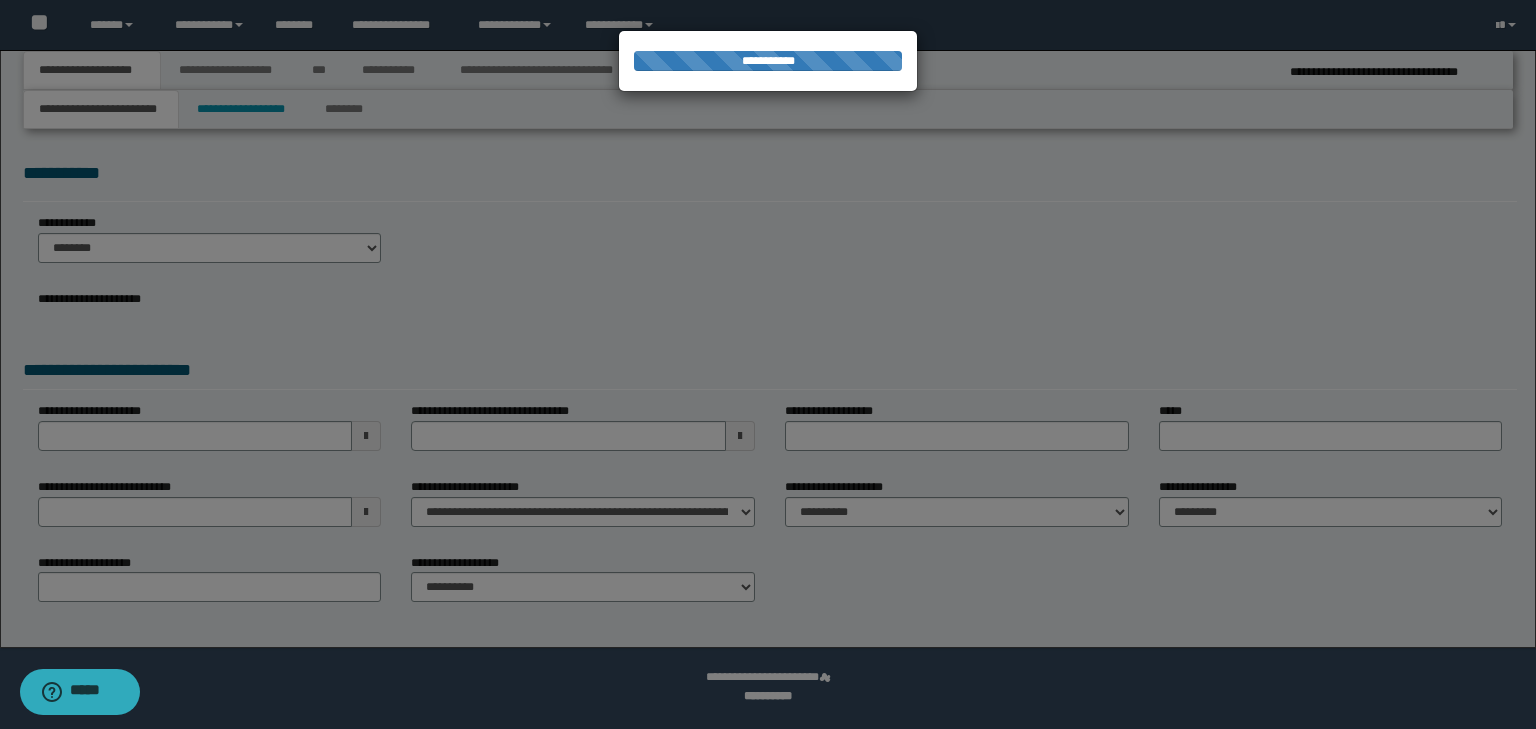 select on "*" 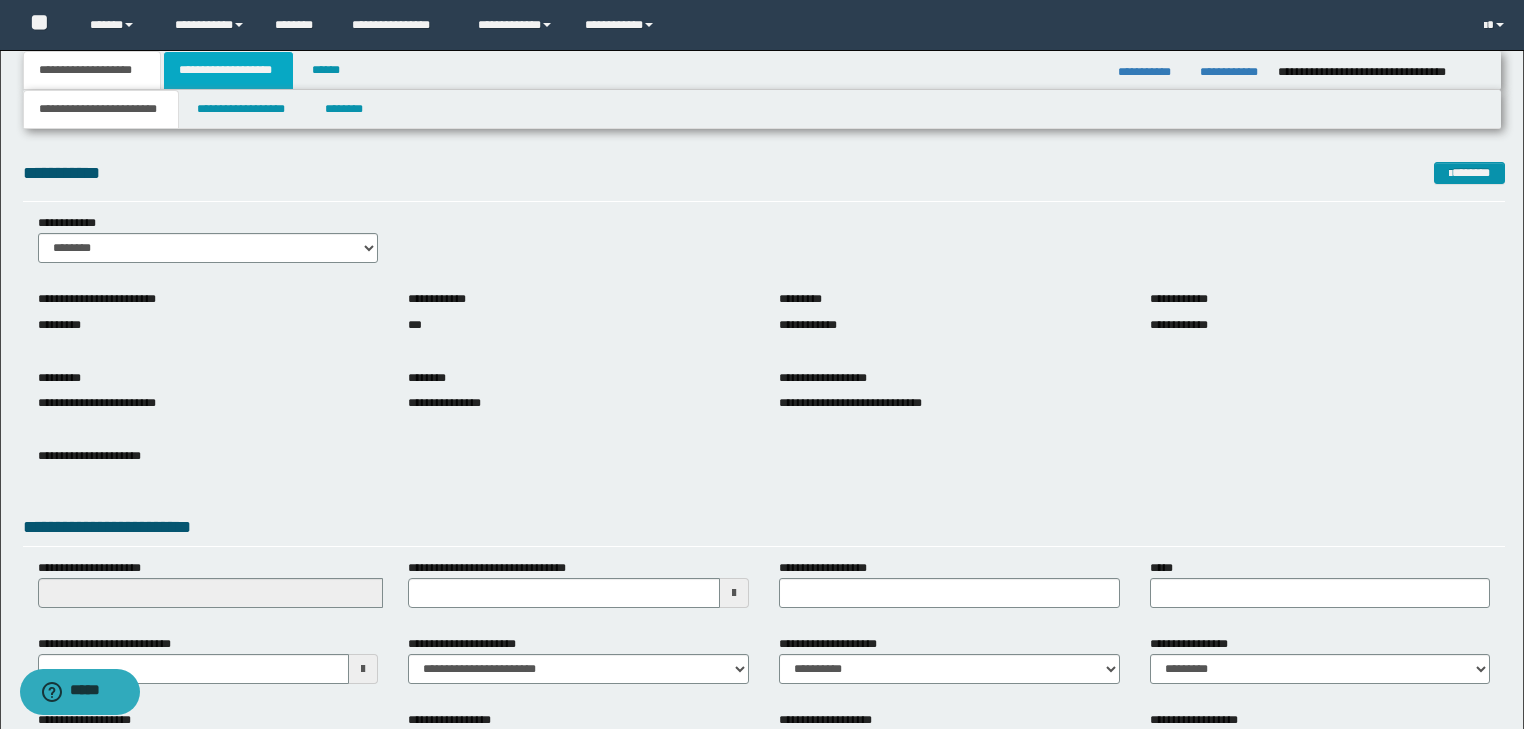 click on "**********" at bounding box center [228, 70] 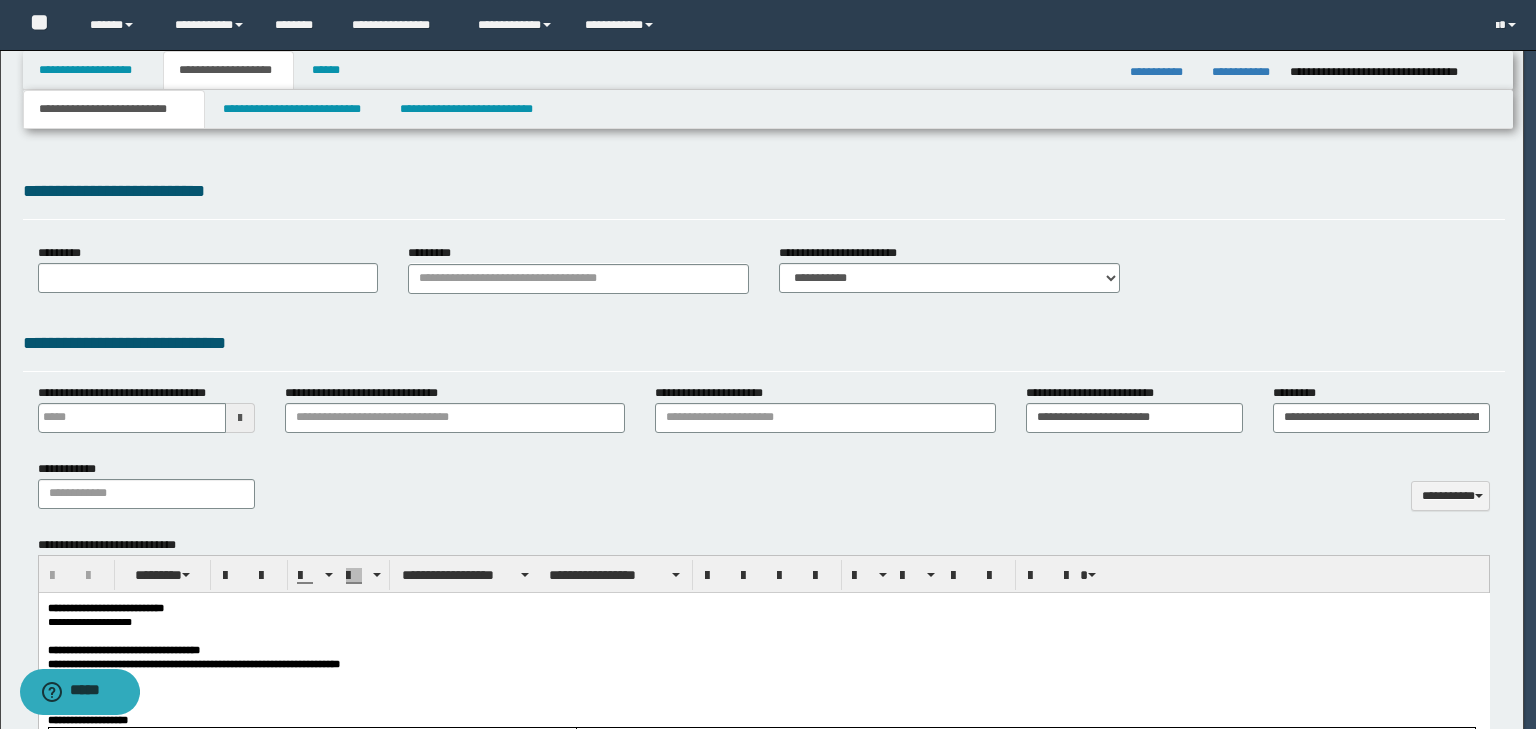 scroll, scrollTop: 0, scrollLeft: 0, axis: both 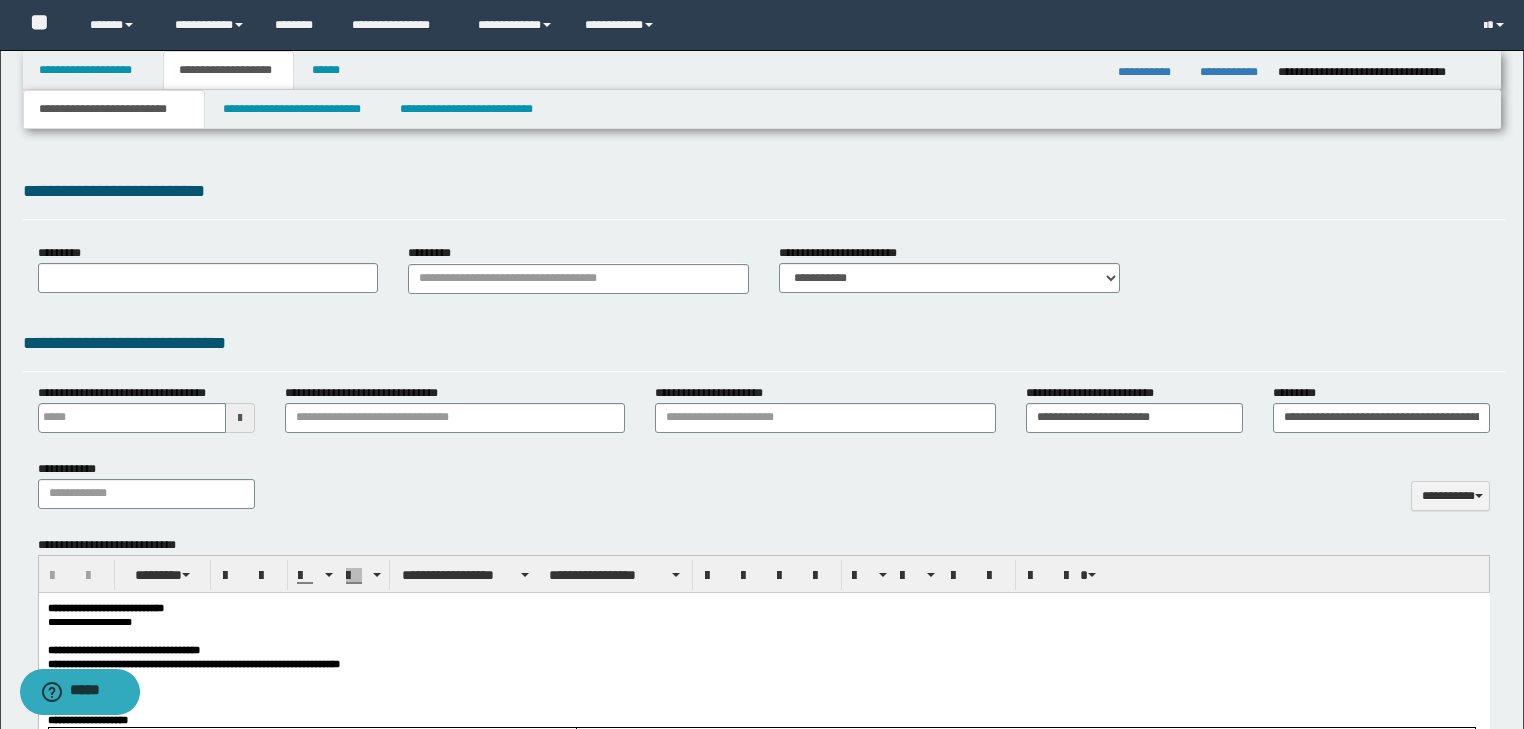 type on "**********" 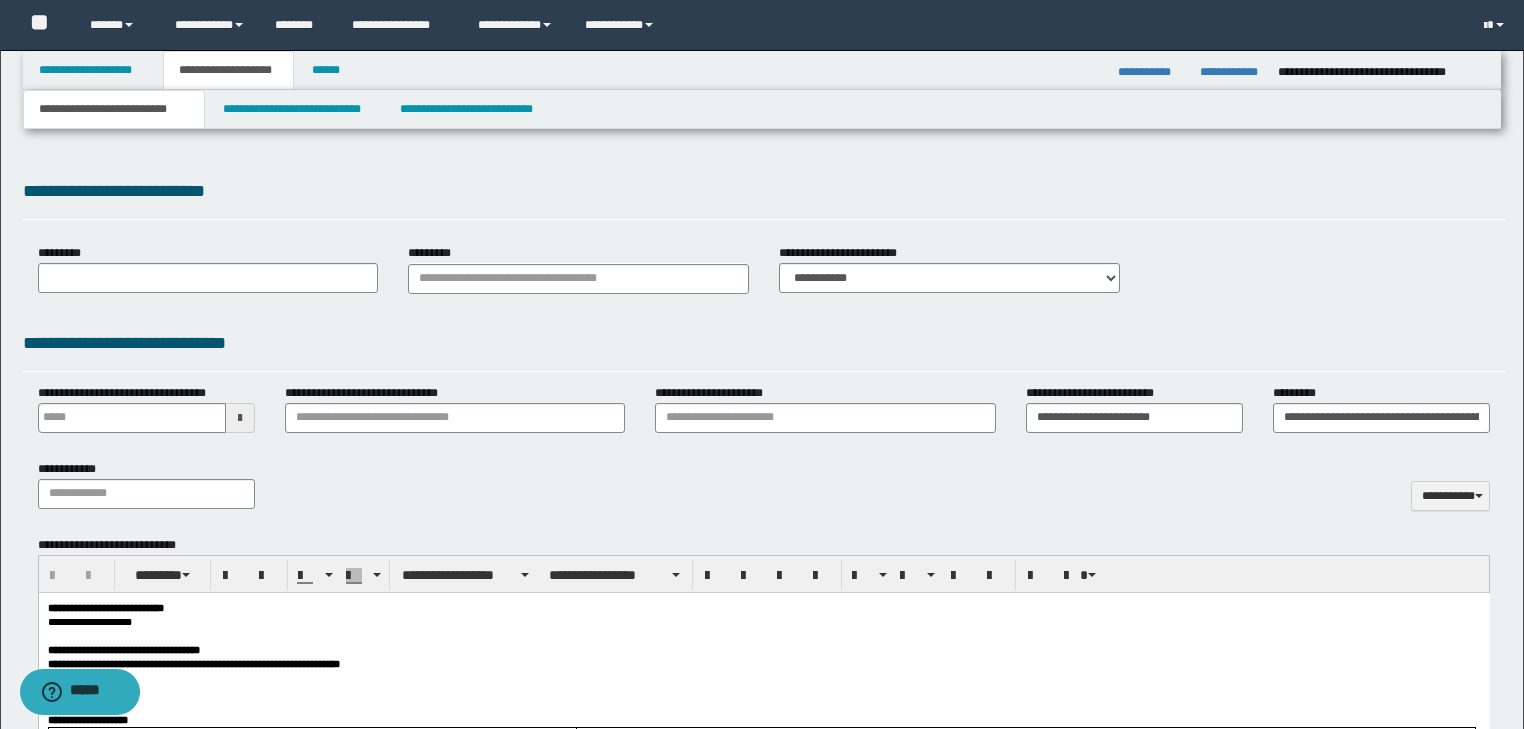 select on "*" 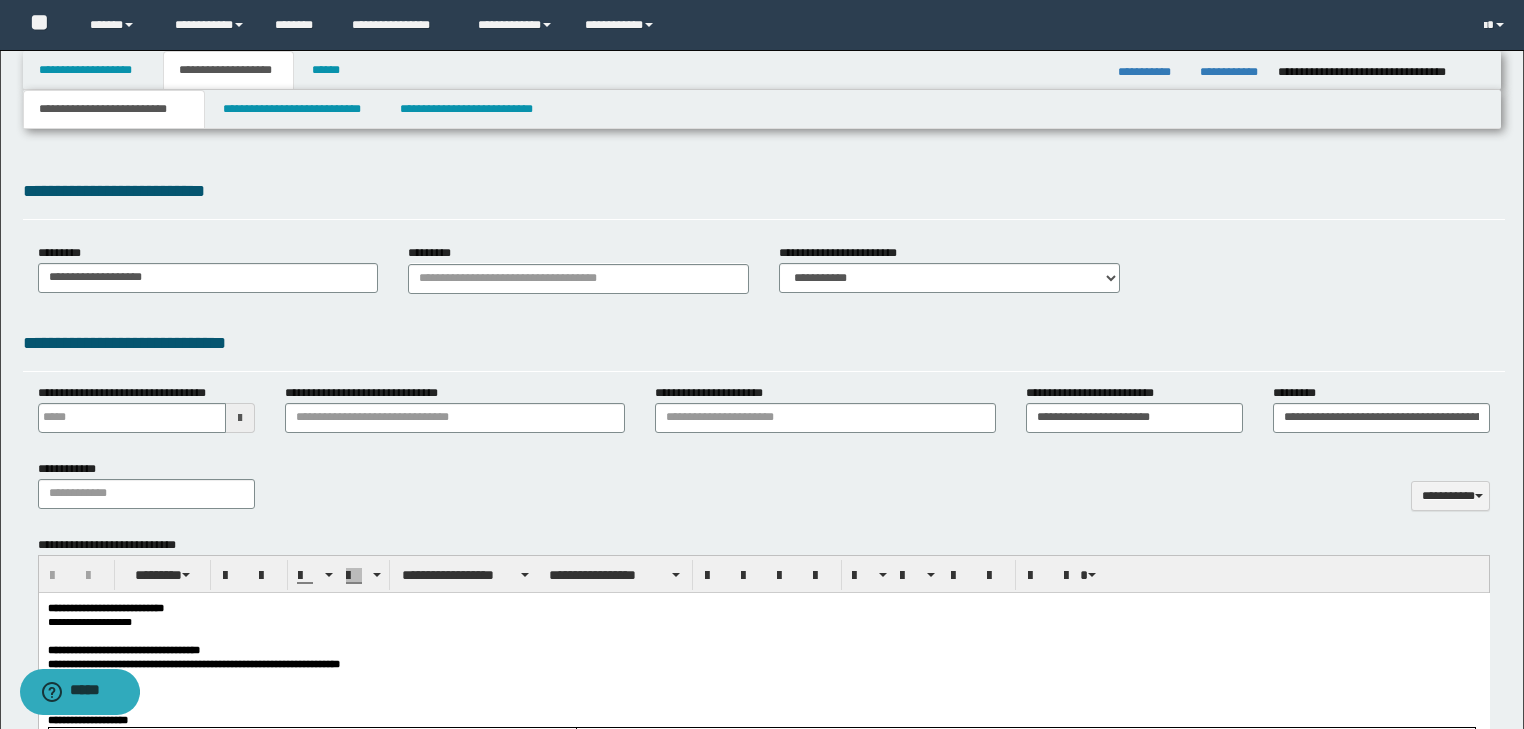 select on "*" 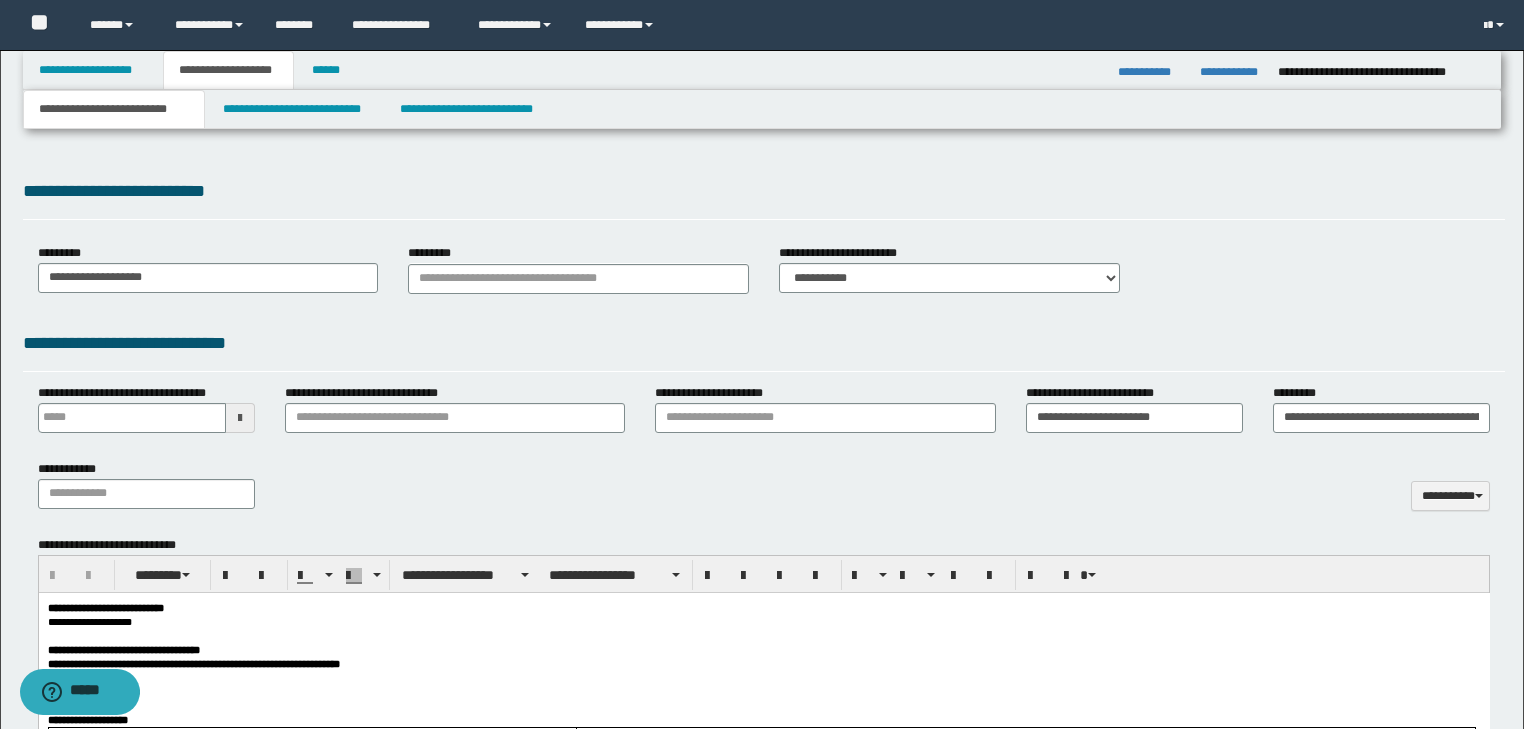 type on "**********" 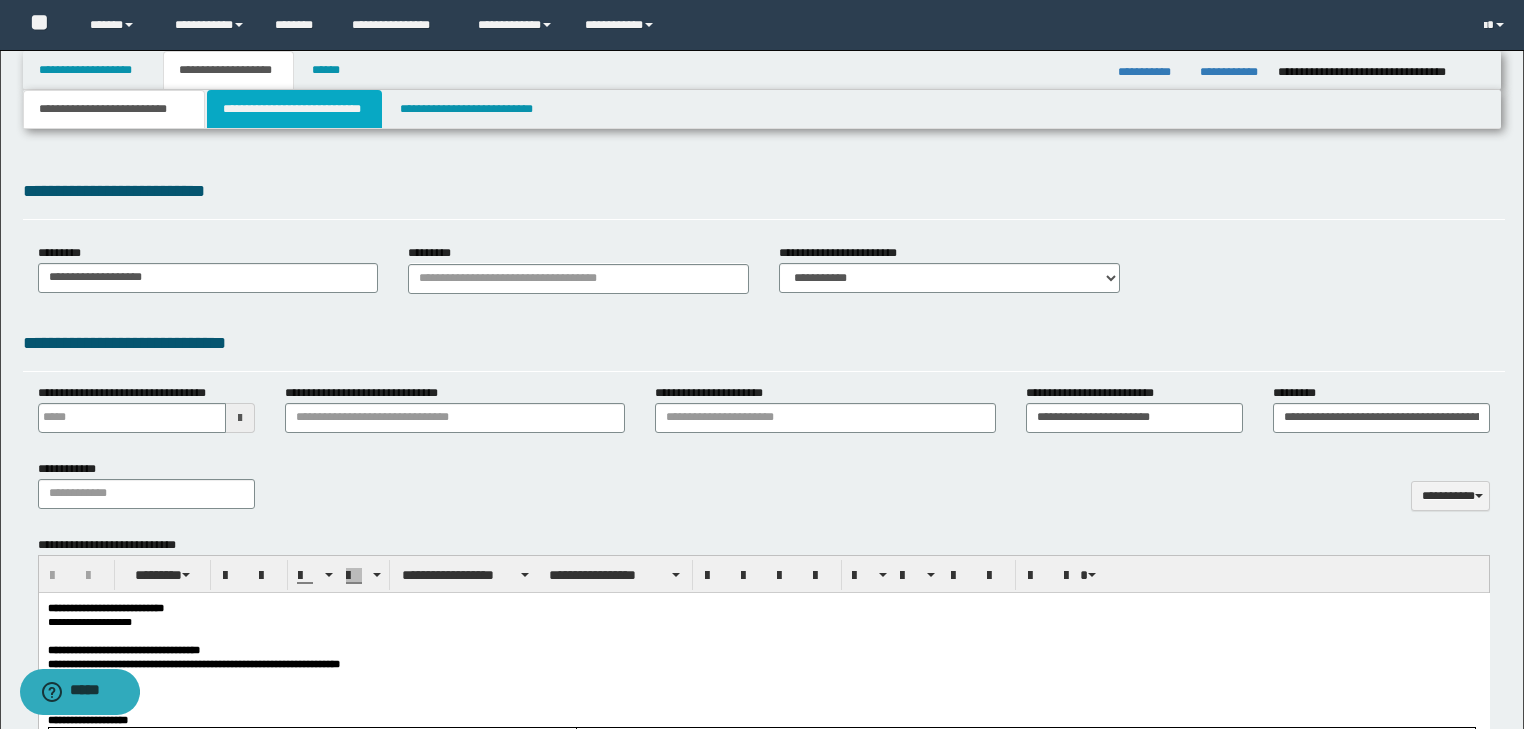 click on "**********" at bounding box center (294, 109) 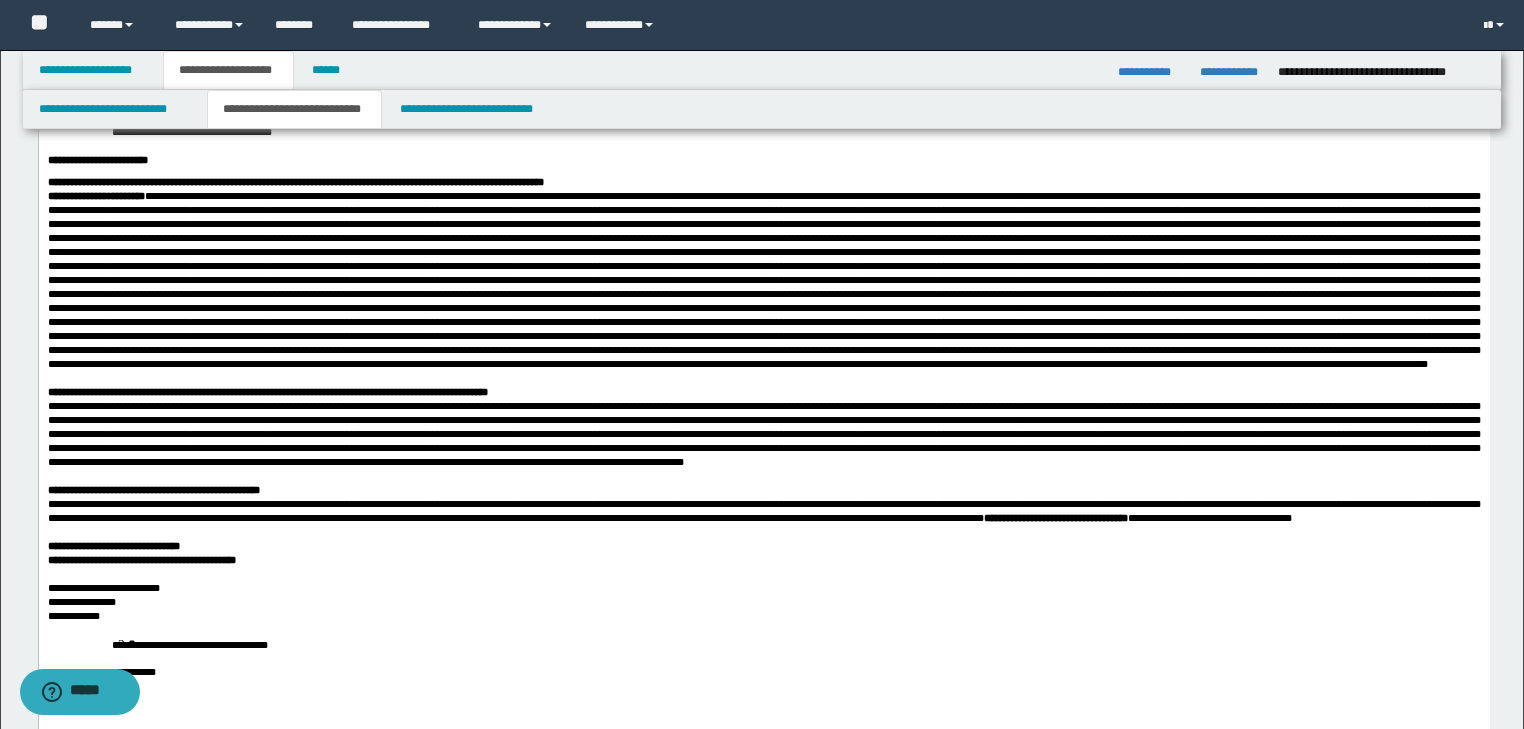 scroll, scrollTop: 0, scrollLeft: 0, axis: both 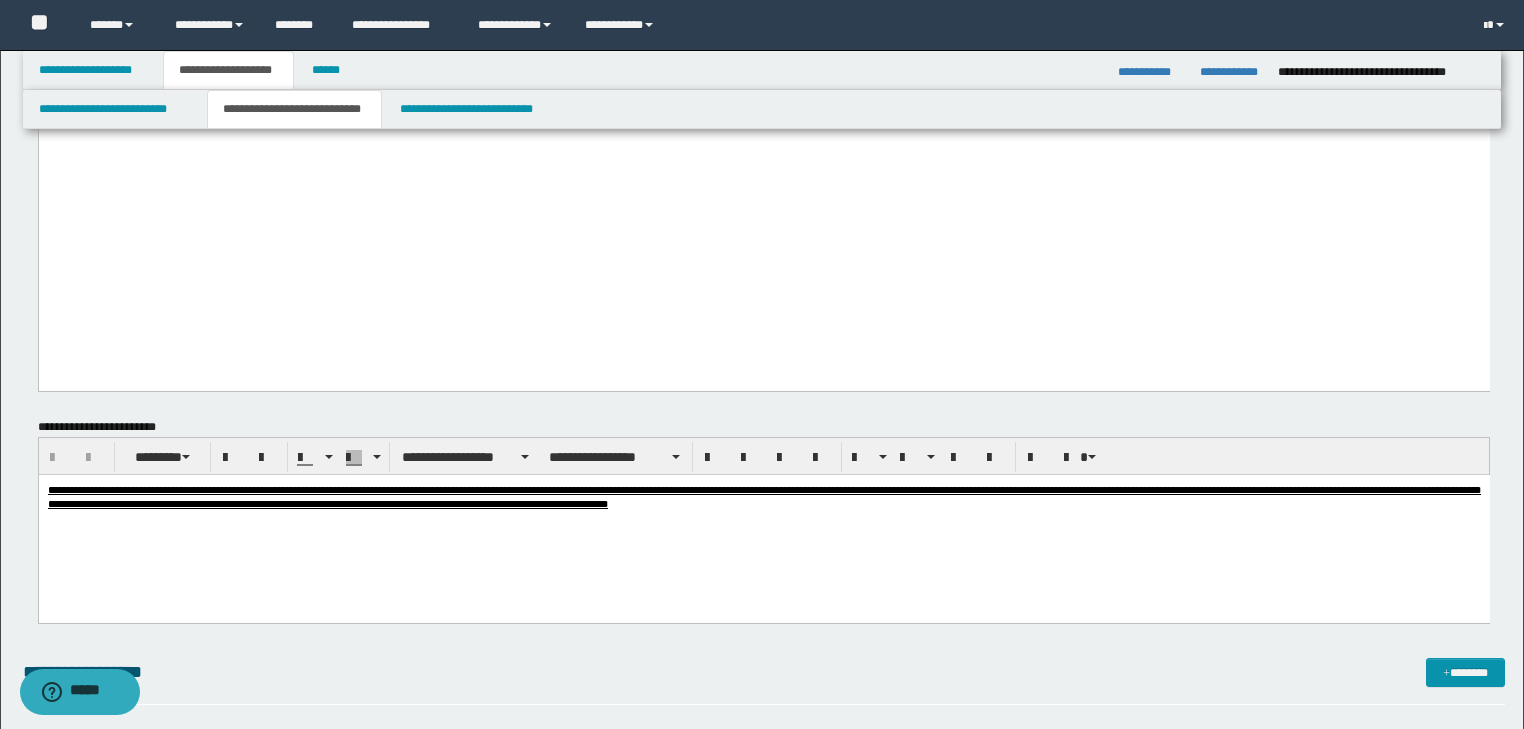 drag, startPoint x: 47, startPoint y: -571, endPoint x: 524, endPoint y: 339, distance: 1027.4381 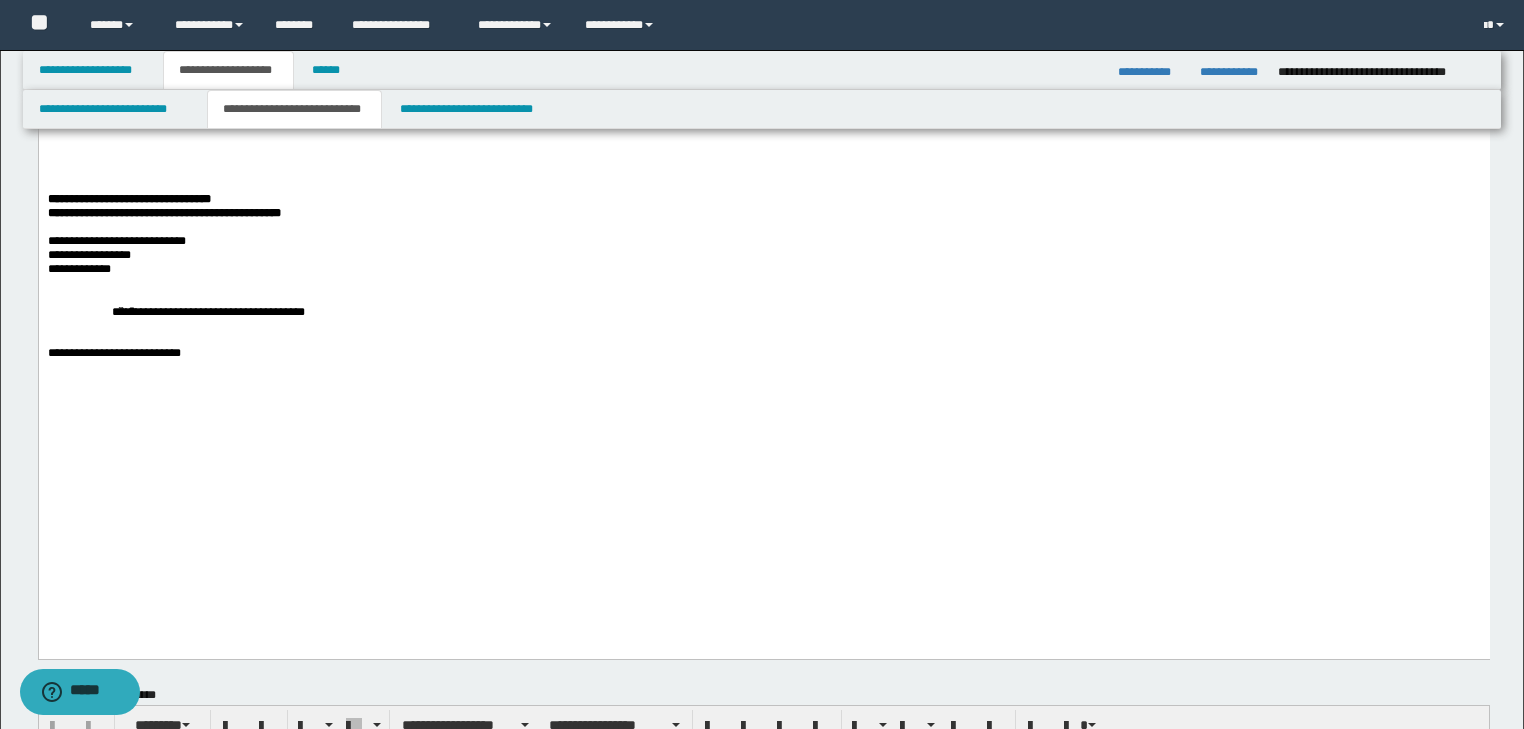 scroll, scrollTop: 1657, scrollLeft: 0, axis: vertical 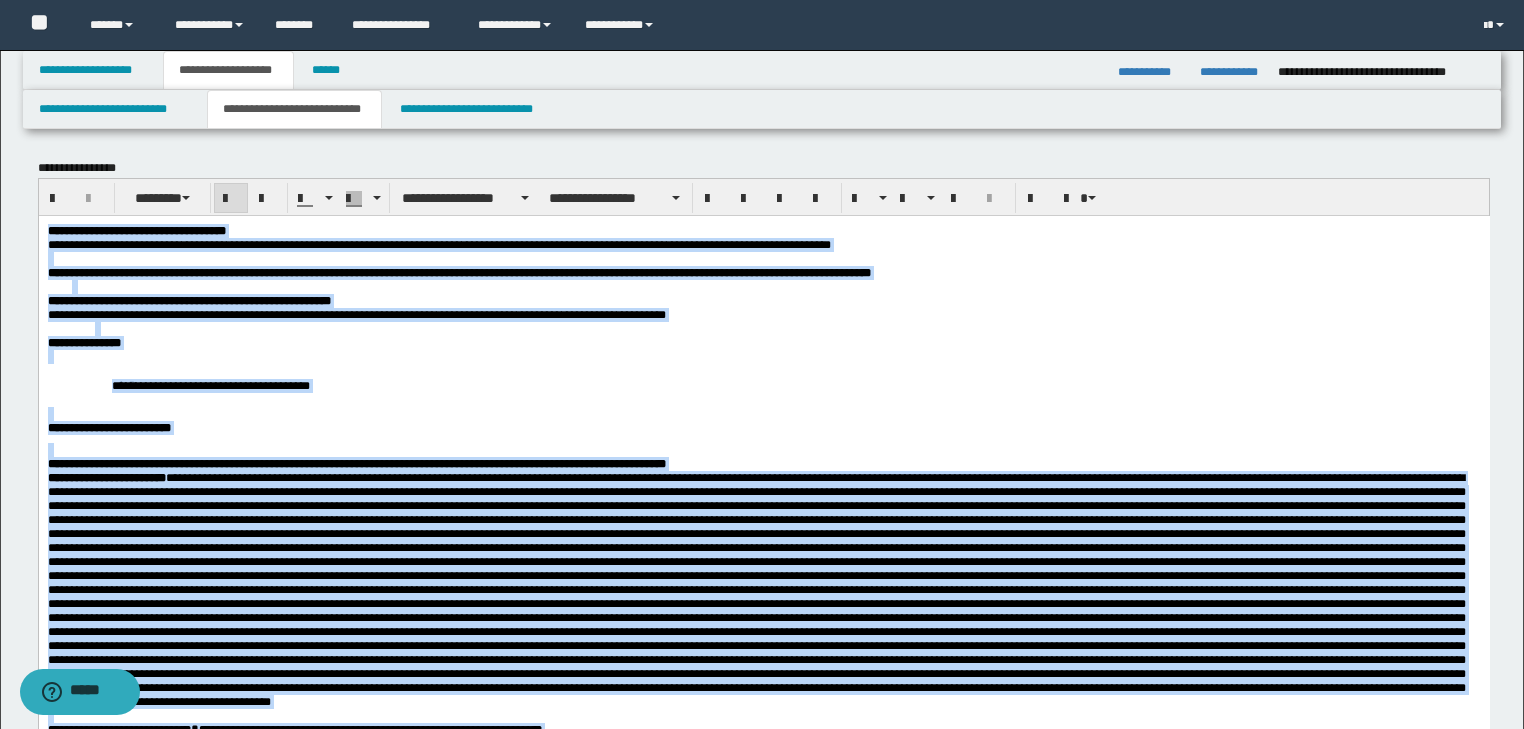 drag, startPoint x: 428, startPoint y: 2083, endPoint x: -1, endPoint y: 149, distance: 1981.009 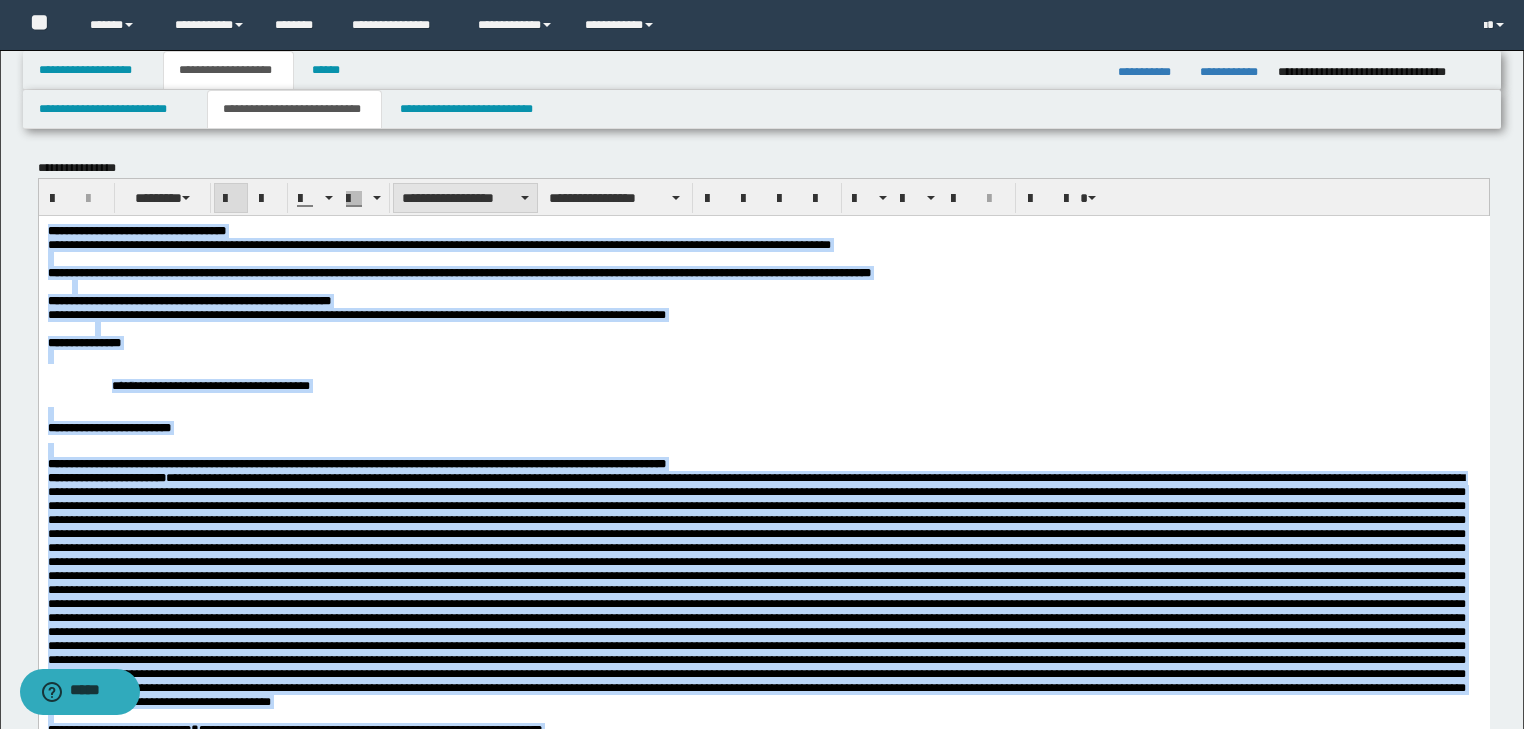 click on "**********" at bounding box center [465, 198] 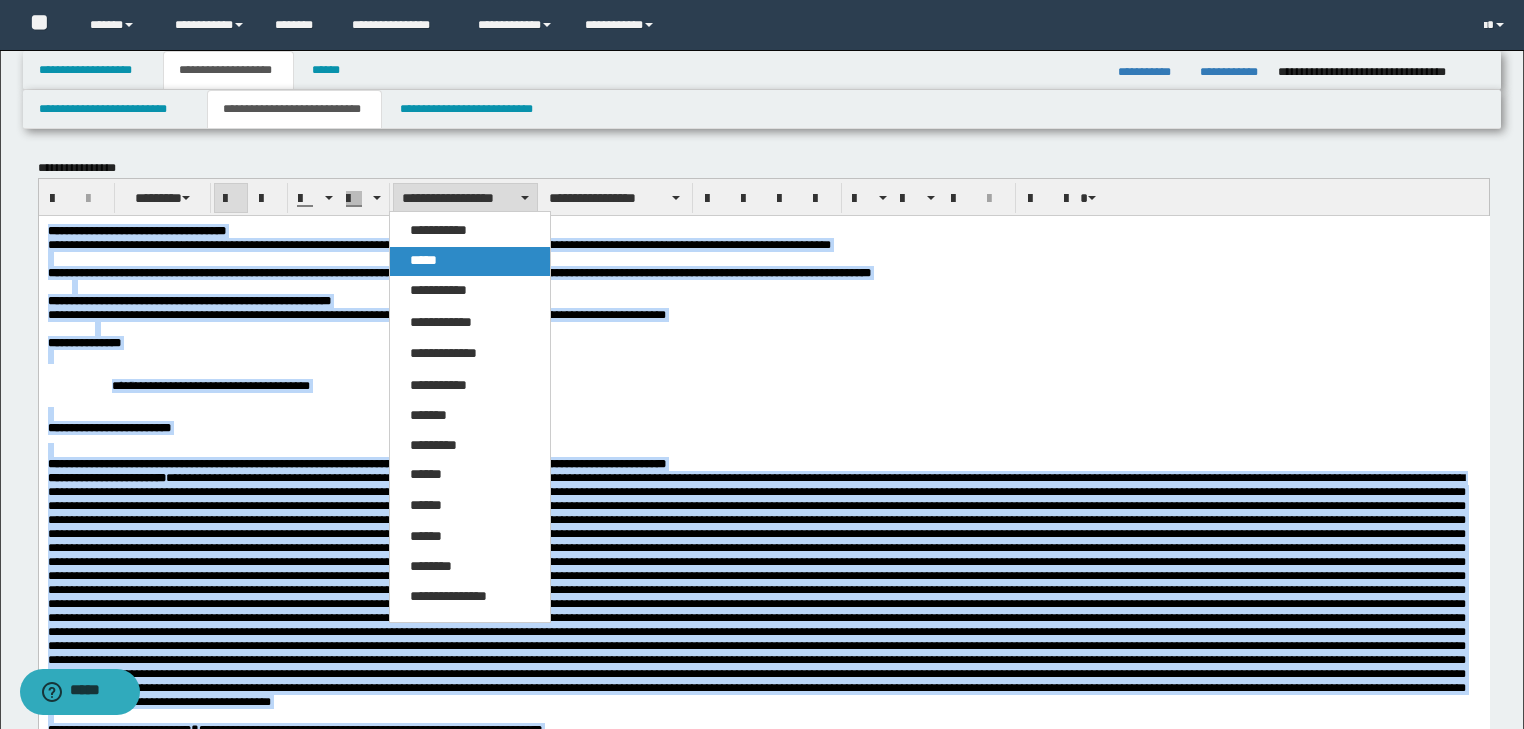 click on "*****" at bounding box center [470, 261] 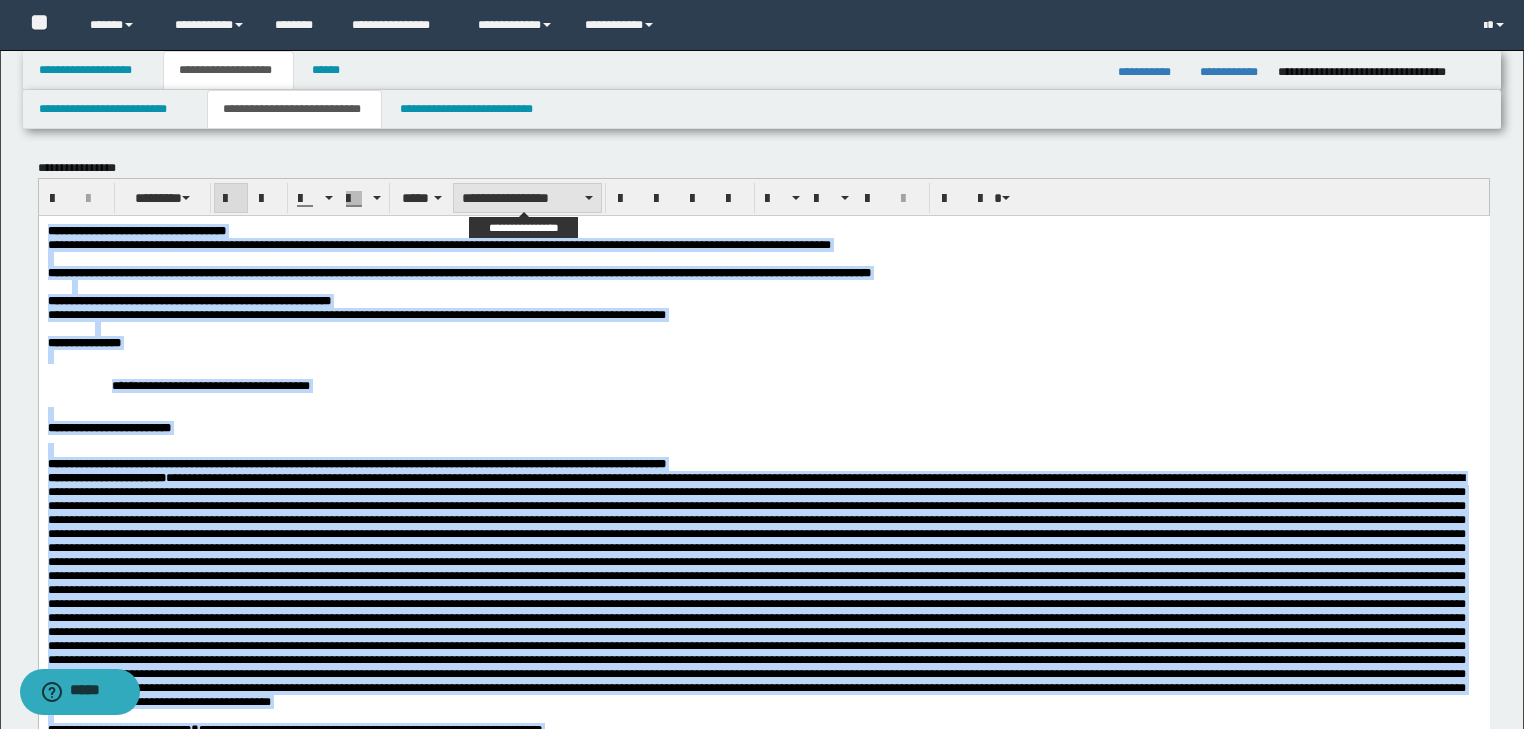 click on "**********" at bounding box center (527, 198) 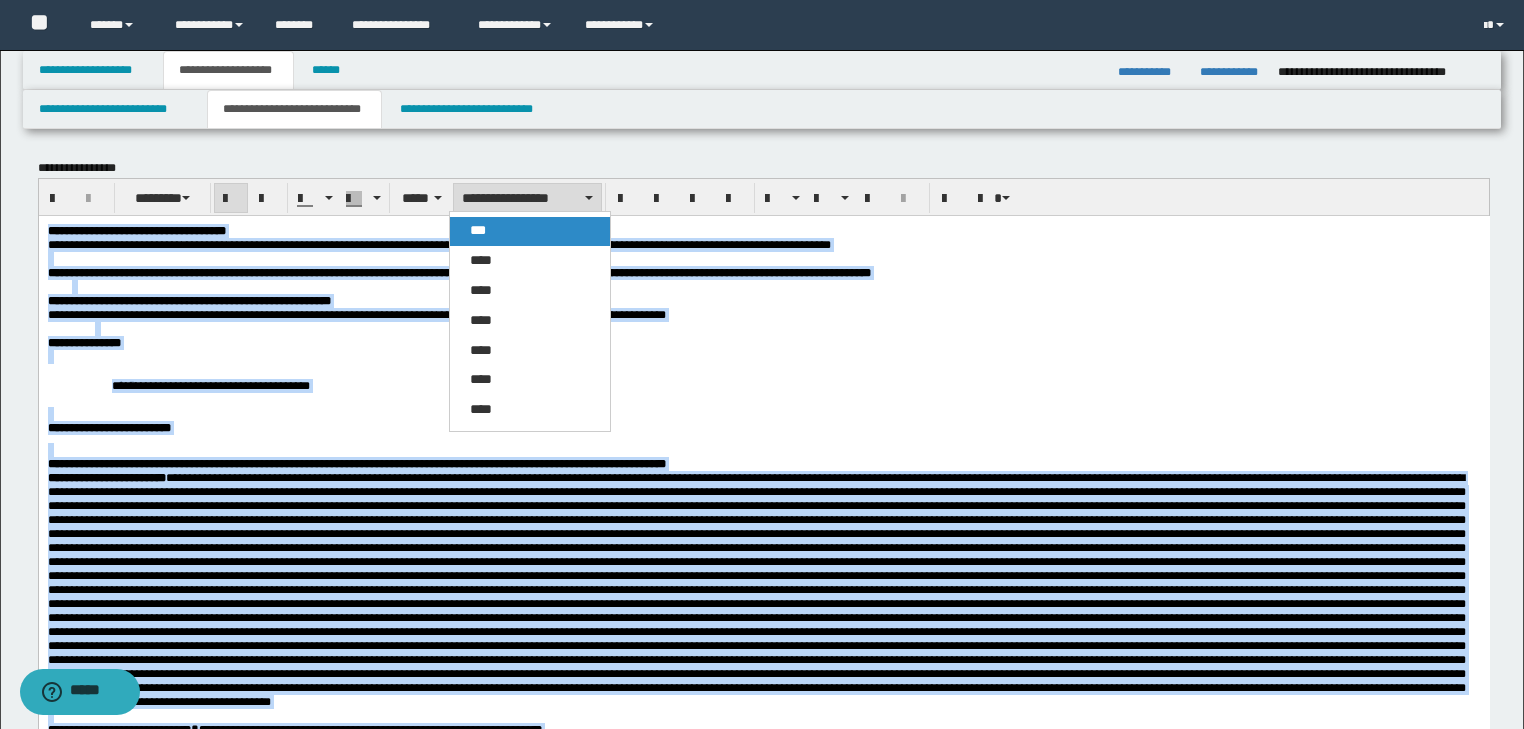 click on "***" at bounding box center (530, 231) 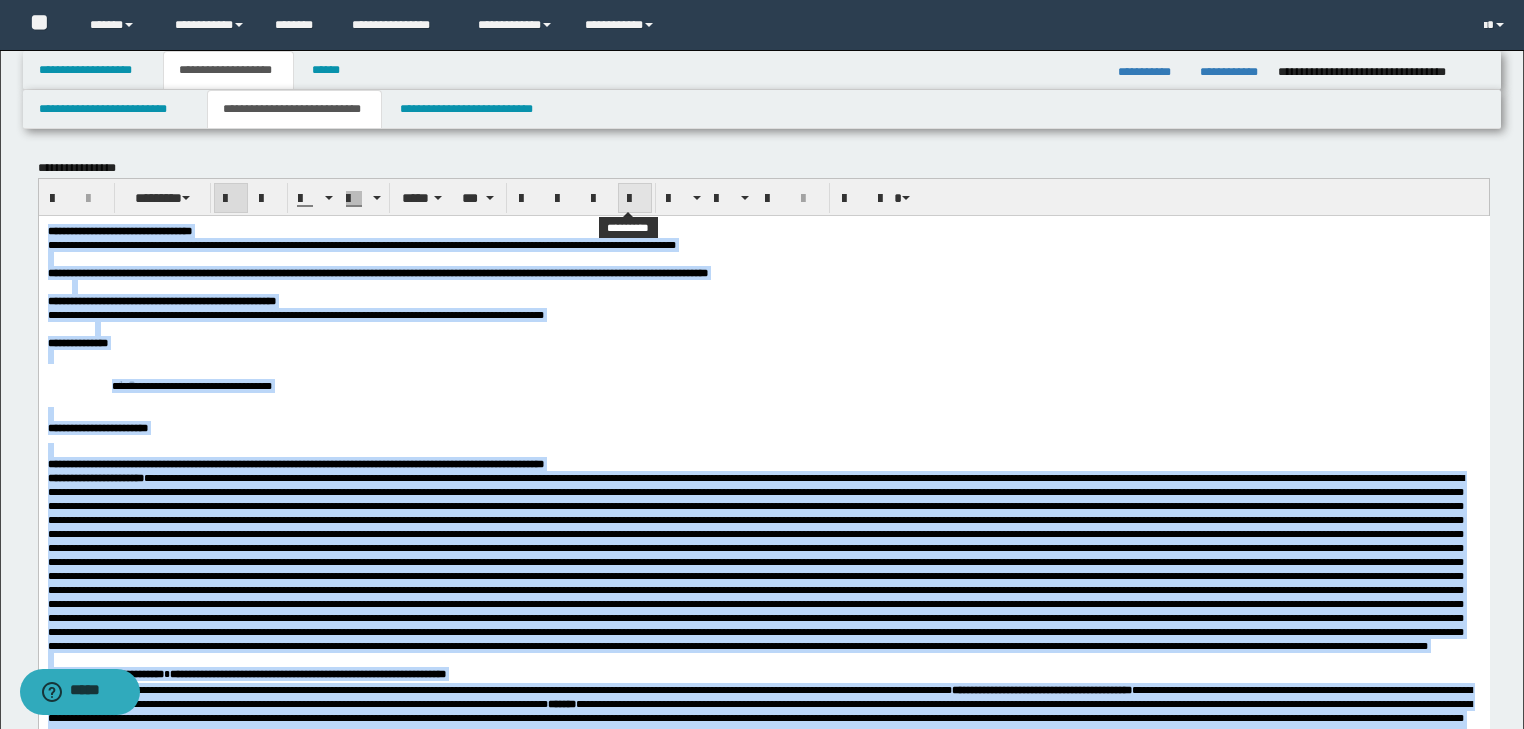 click at bounding box center [635, 199] 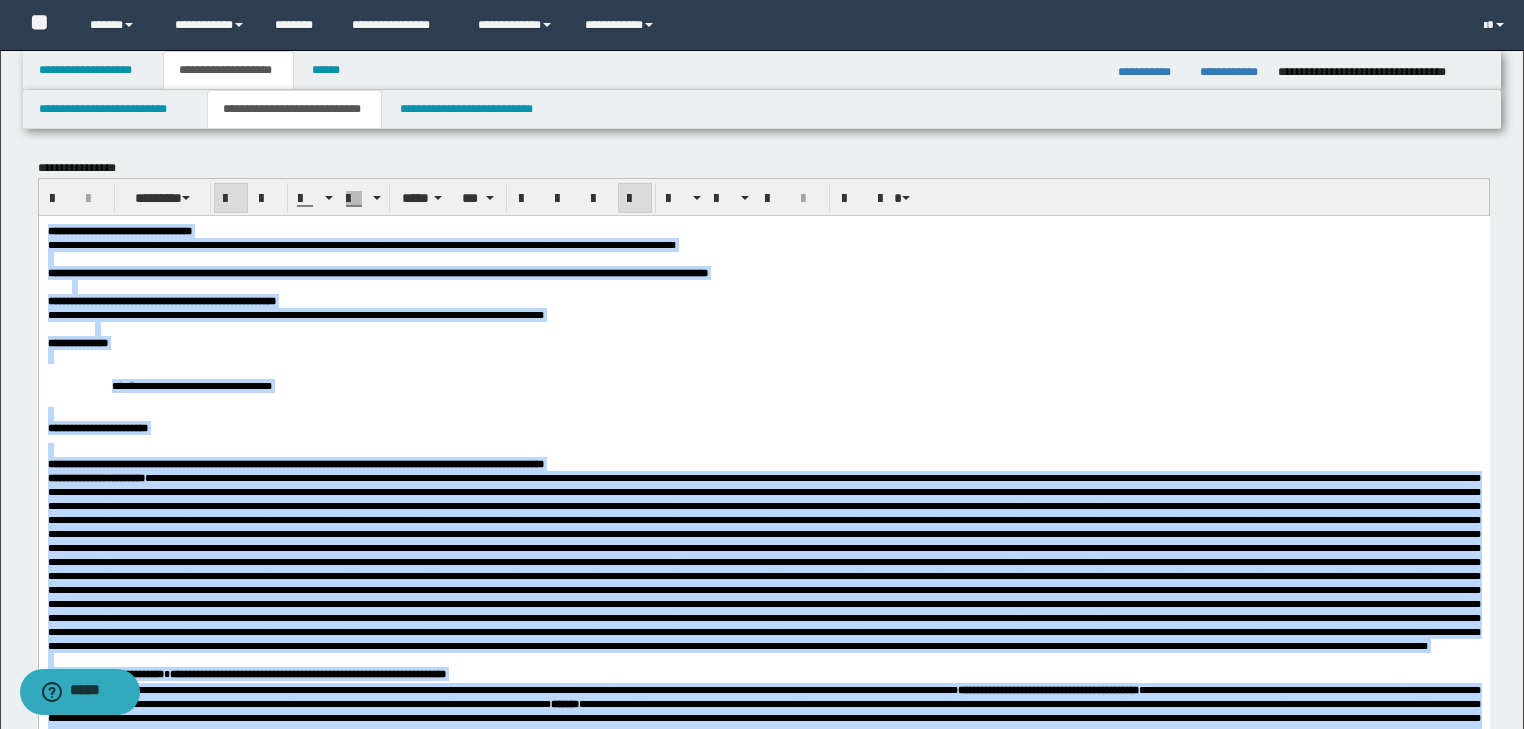 drag, startPoint x: 587, startPoint y: 400, endPoint x: 326, endPoint y: 400, distance: 261 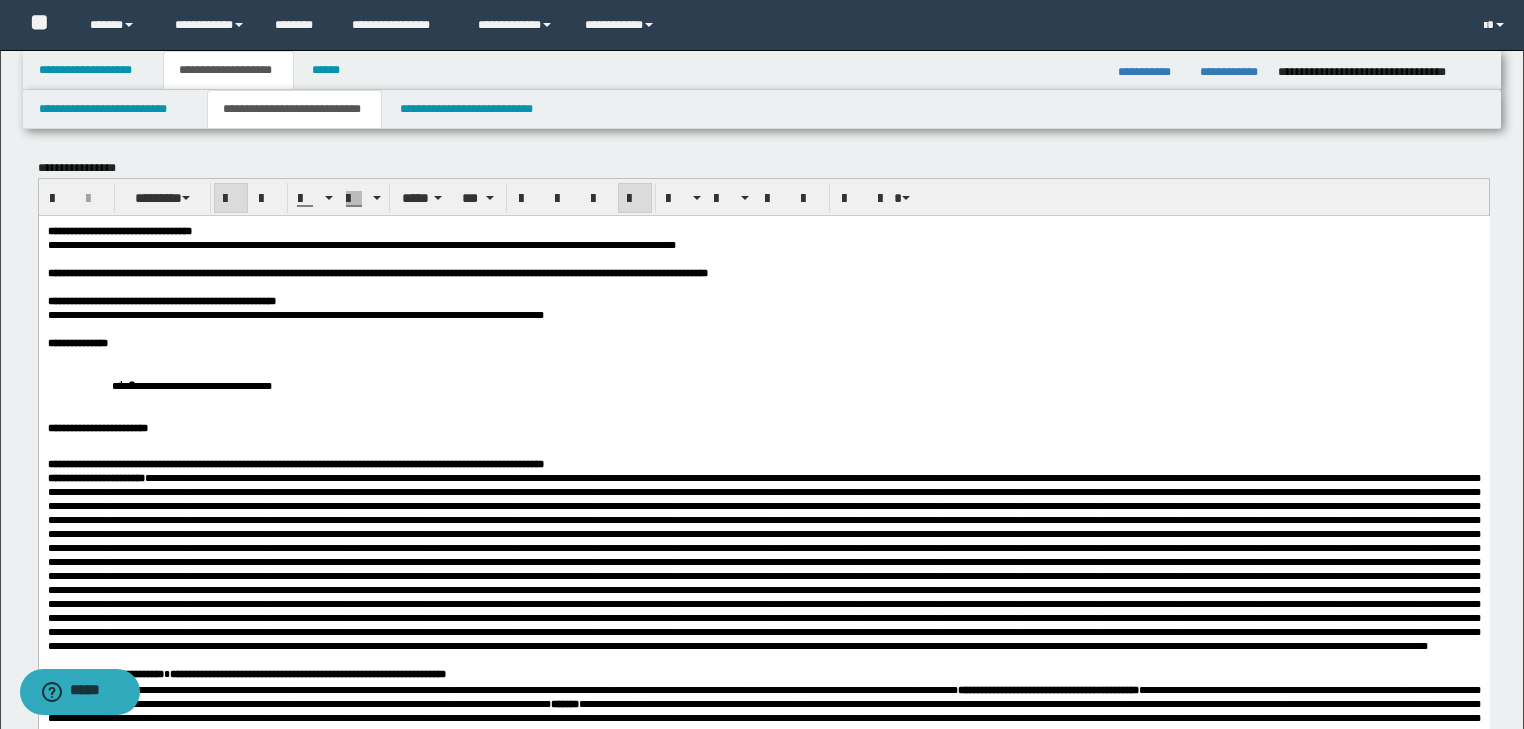 click on "**********" at bounding box center (763, 342) 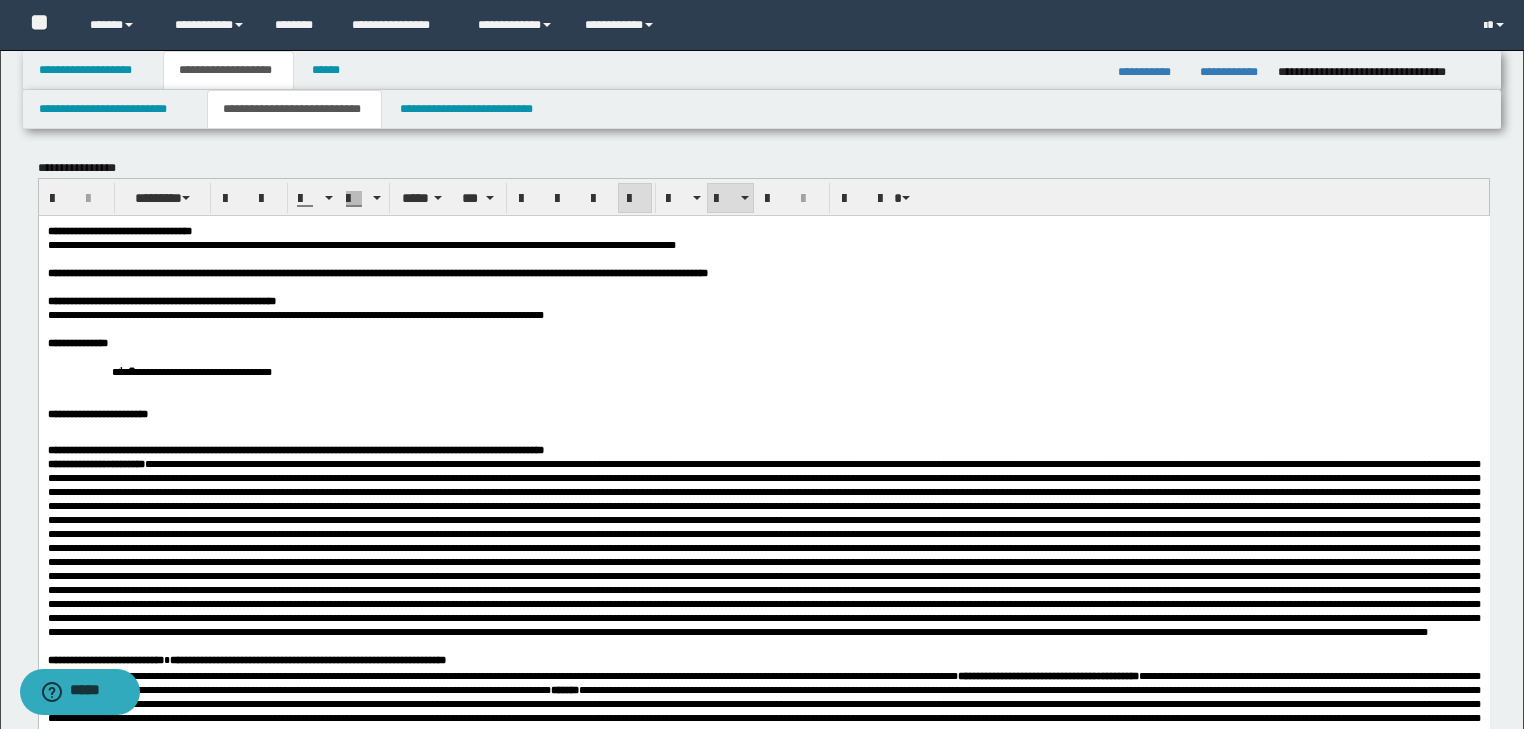 click on "**********" at bounding box center [763, 370] 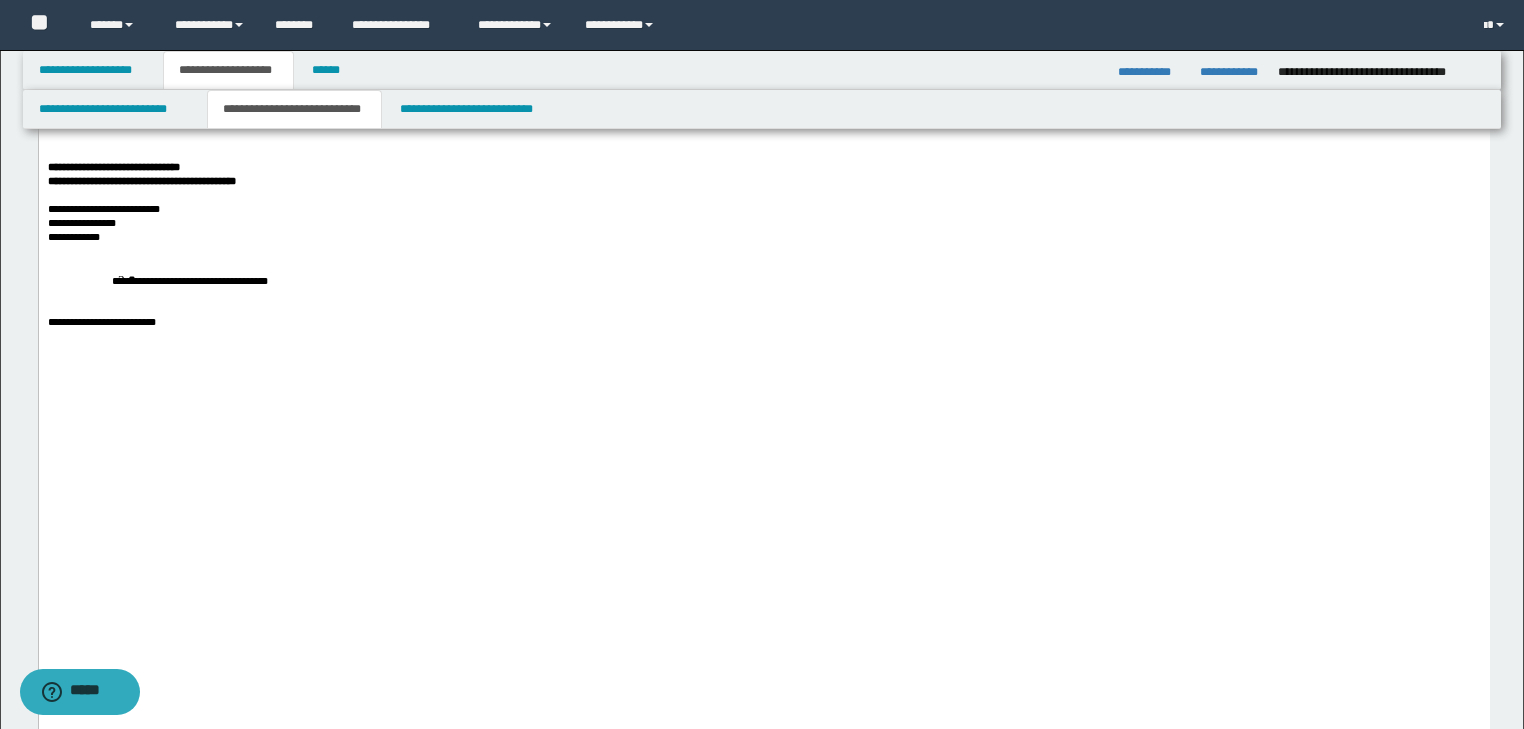 scroll, scrollTop: 1440, scrollLeft: 0, axis: vertical 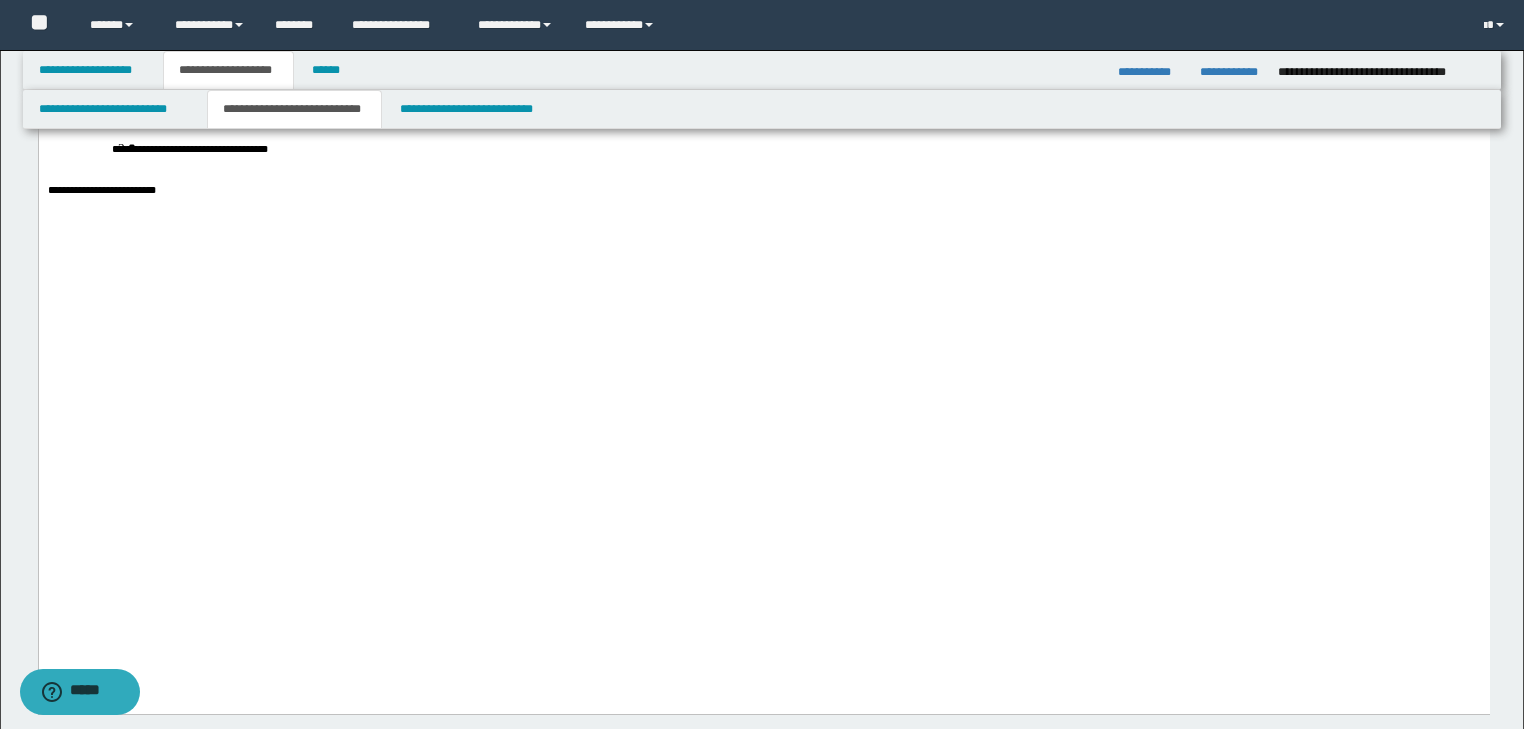 click on "**********" at bounding box center [763, -448] 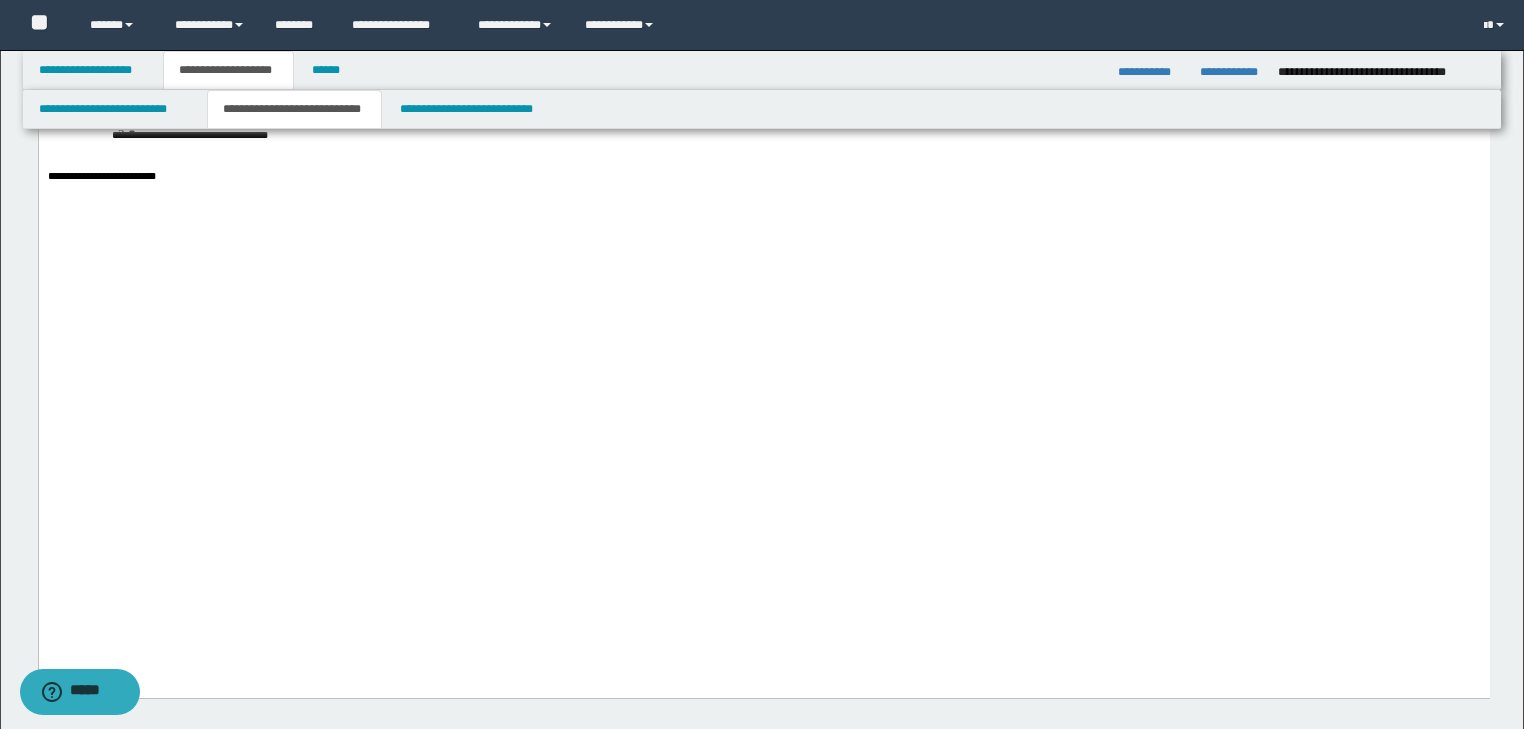 click at bounding box center [763, -49] 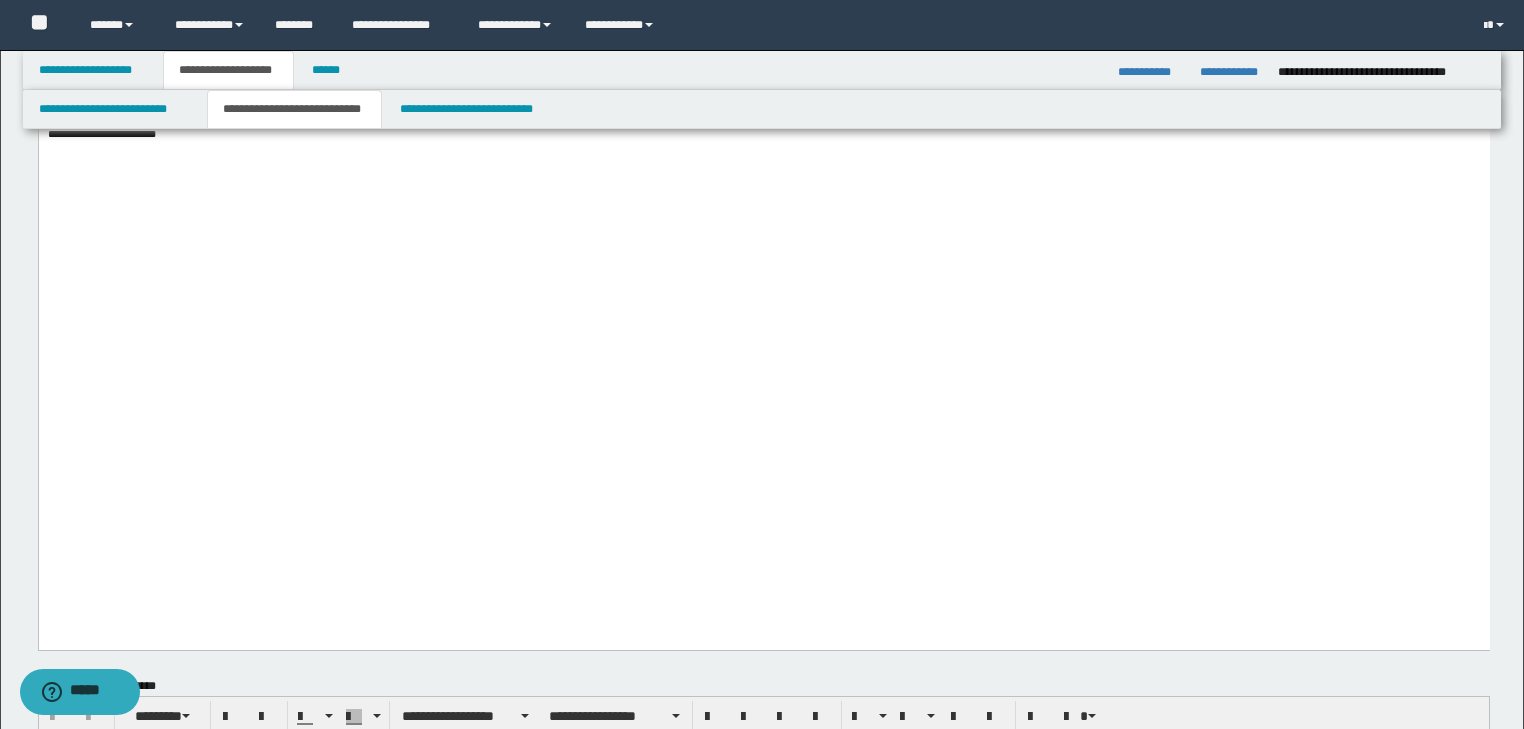 click on "**********" at bounding box center (763, 49) 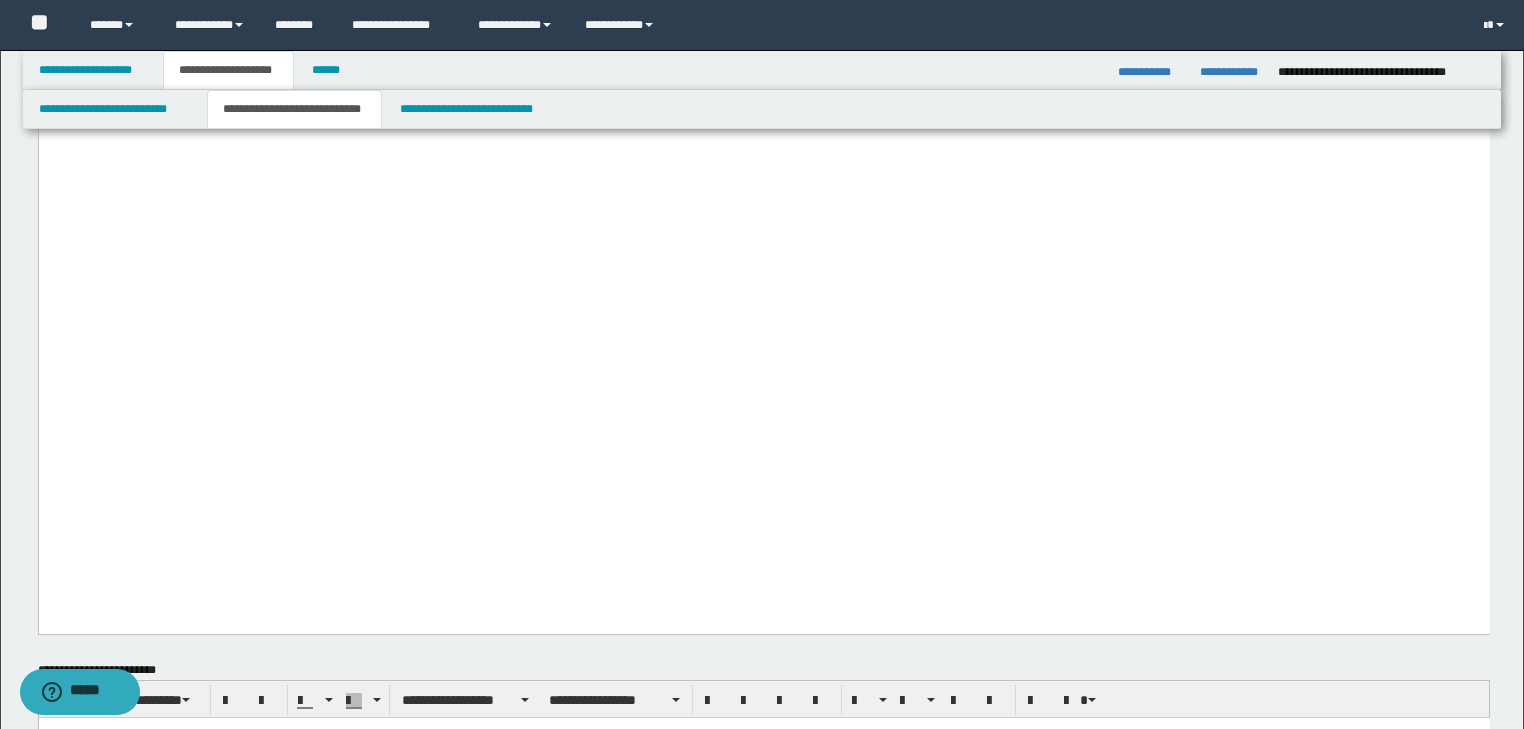 click on "**********" at bounding box center [763, 78] 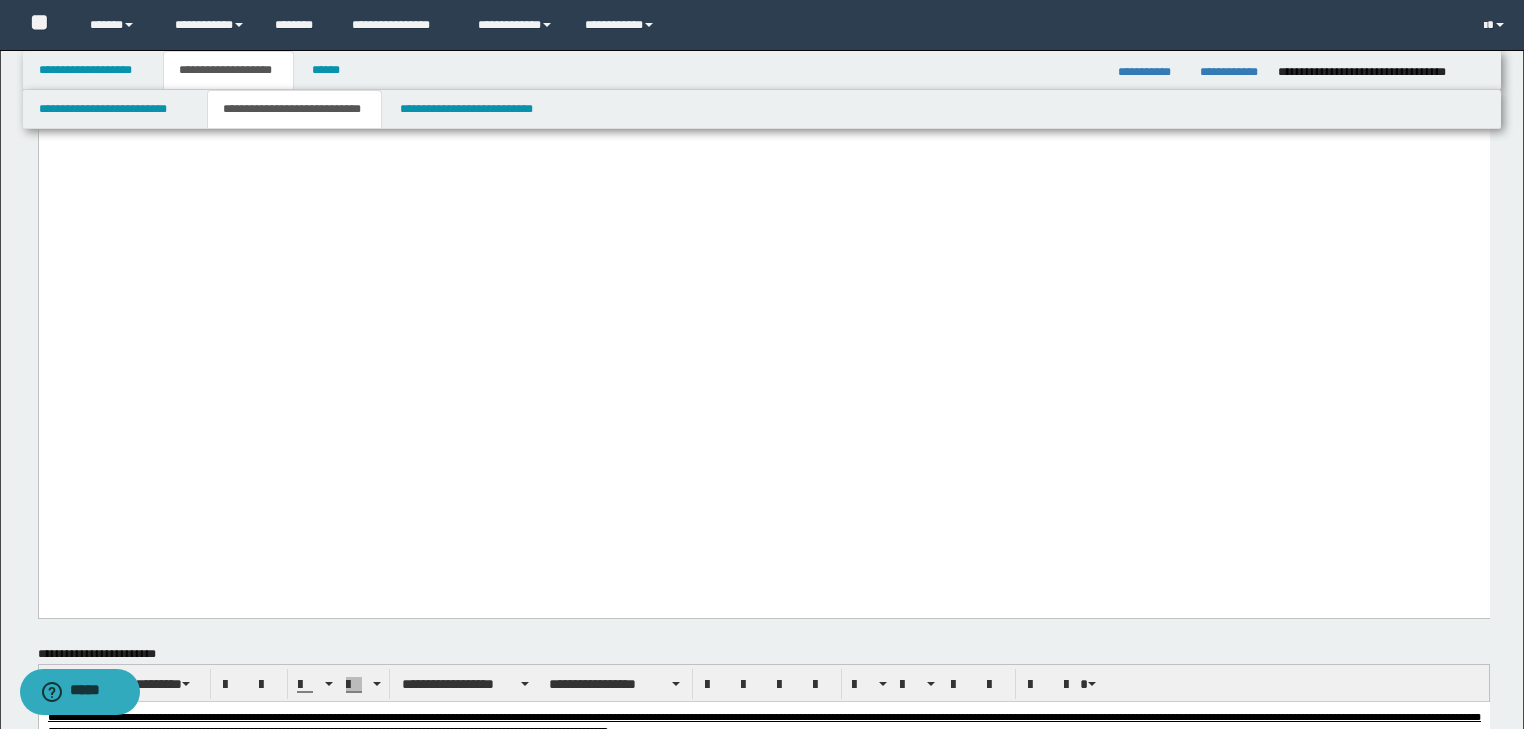 click on "**********" at bounding box center [763, 106] 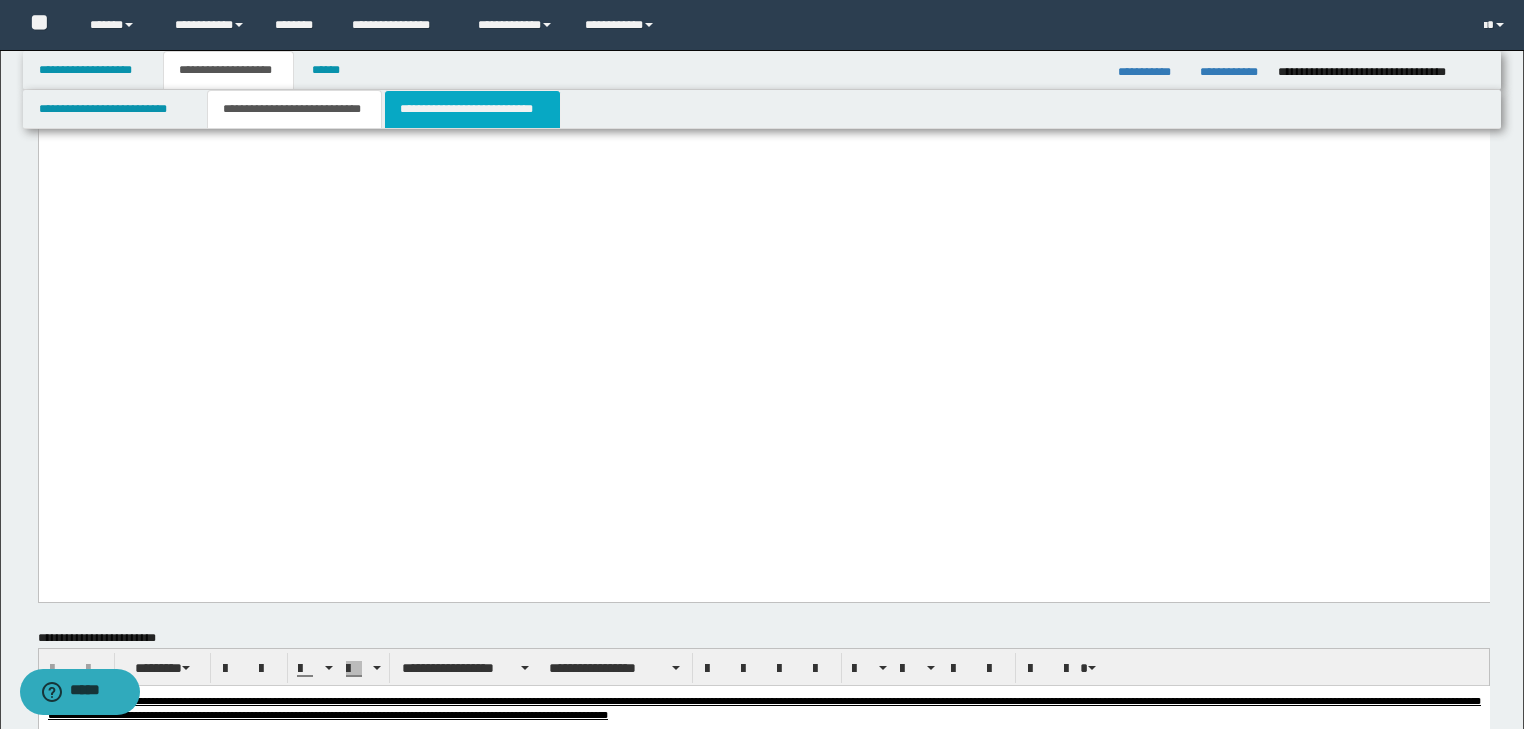 click on "**********" at bounding box center (472, 109) 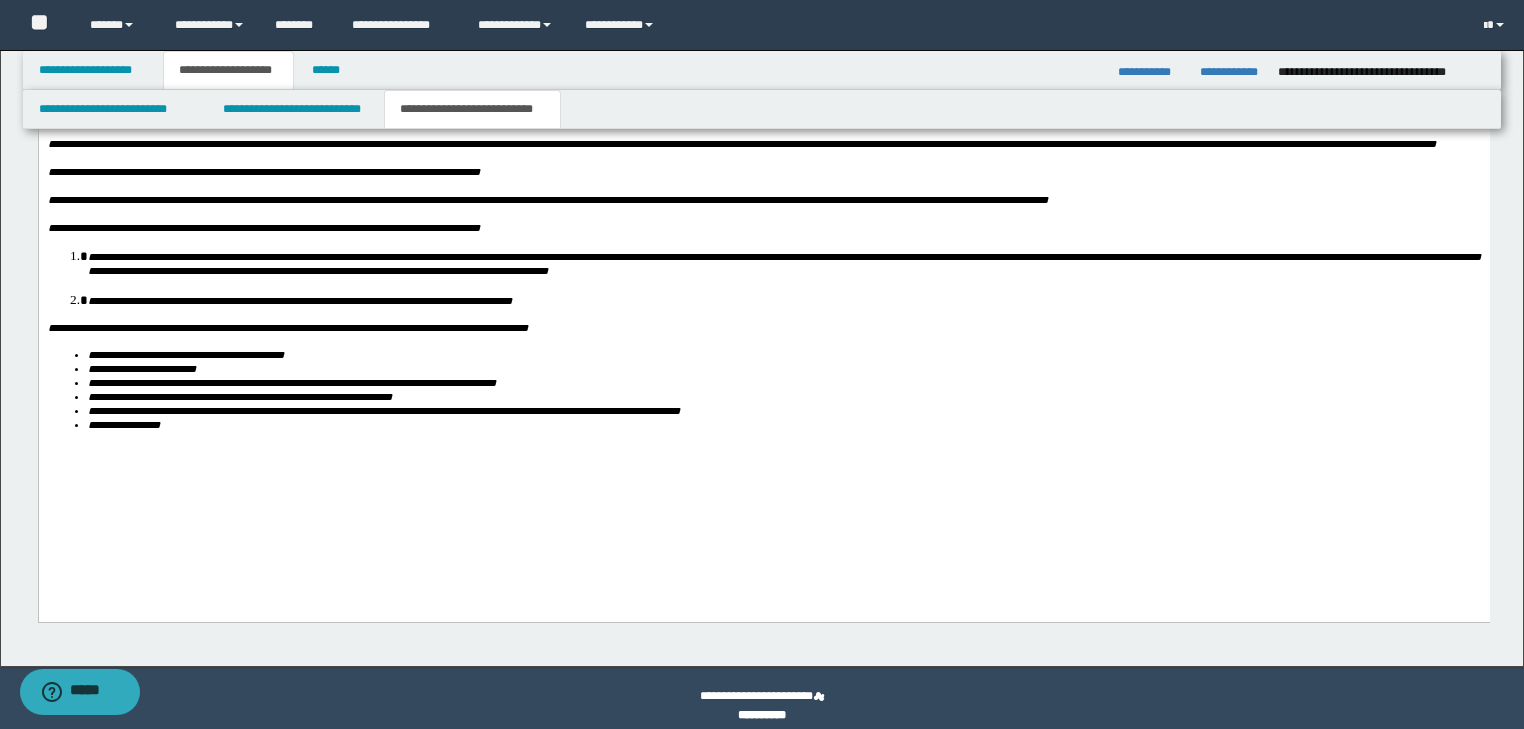 scroll, scrollTop: 2096, scrollLeft: 0, axis: vertical 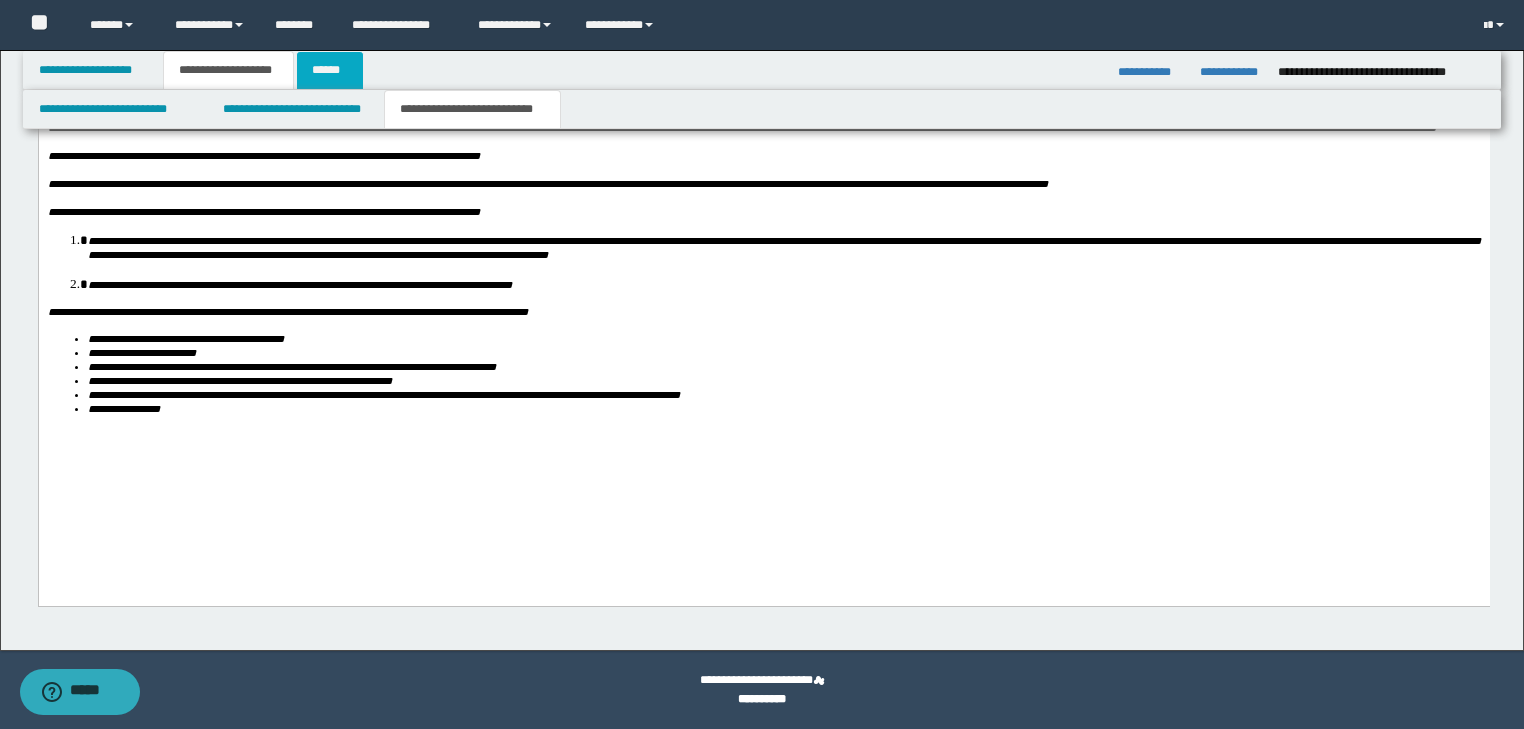 click on "******" at bounding box center [330, 70] 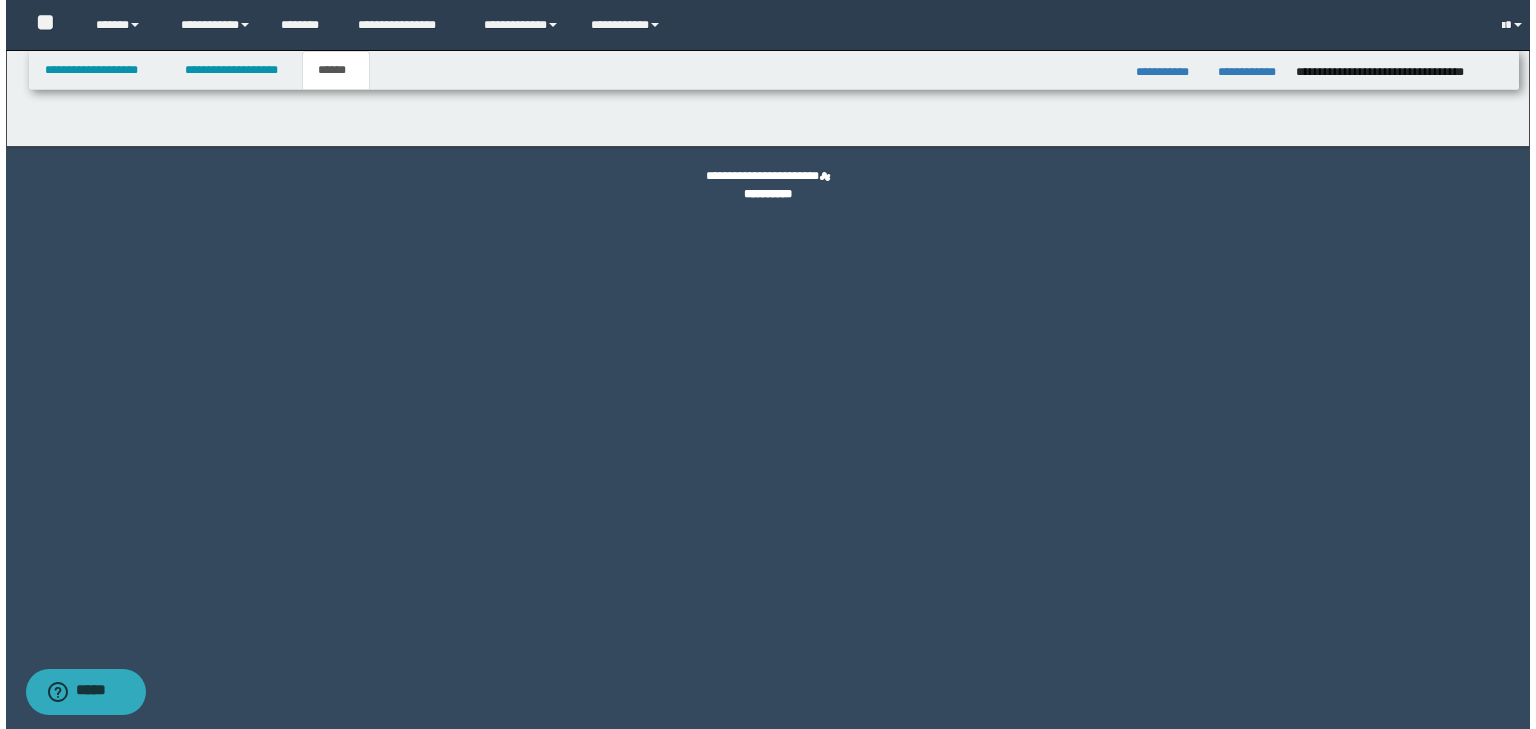 scroll, scrollTop: 0, scrollLeft: 0, axis: both 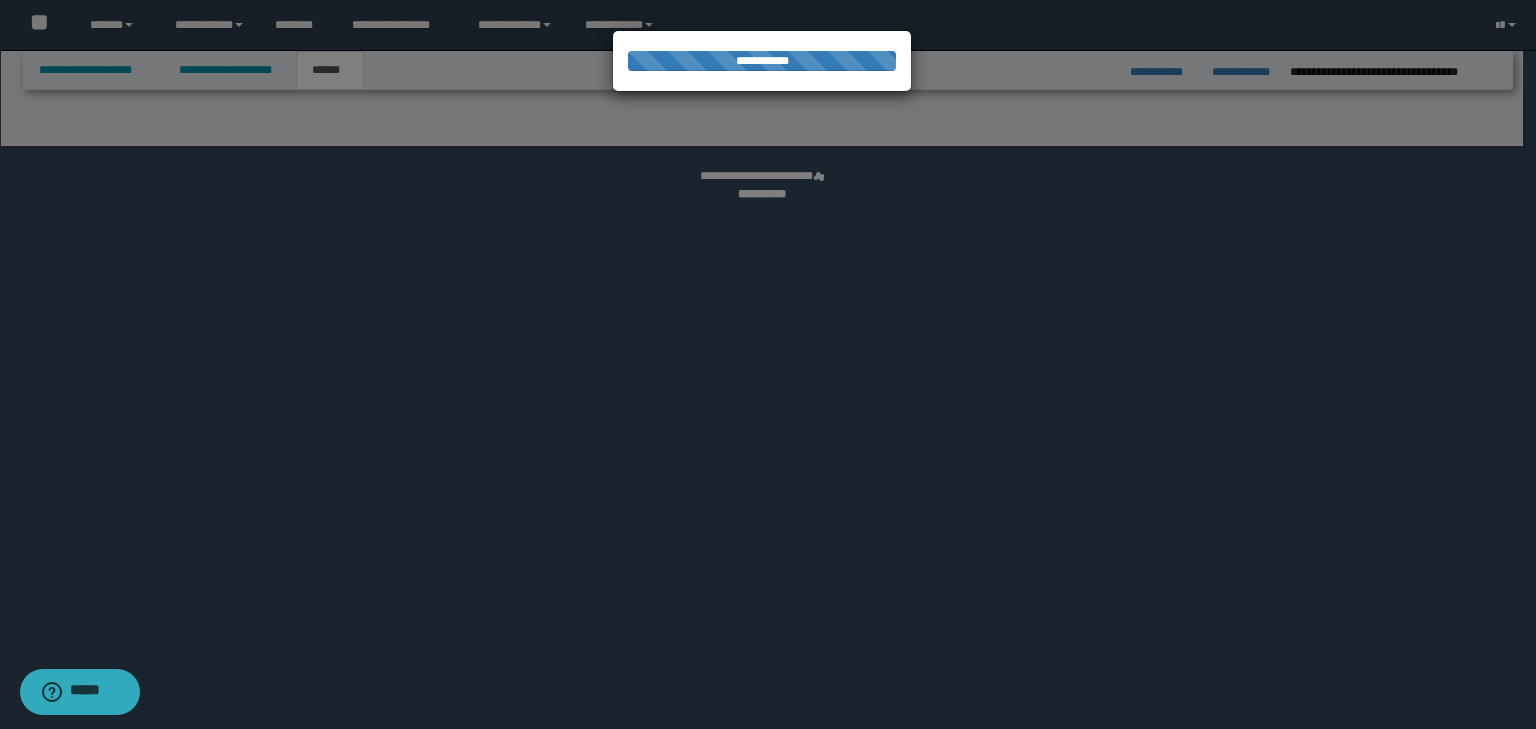 select on "*" 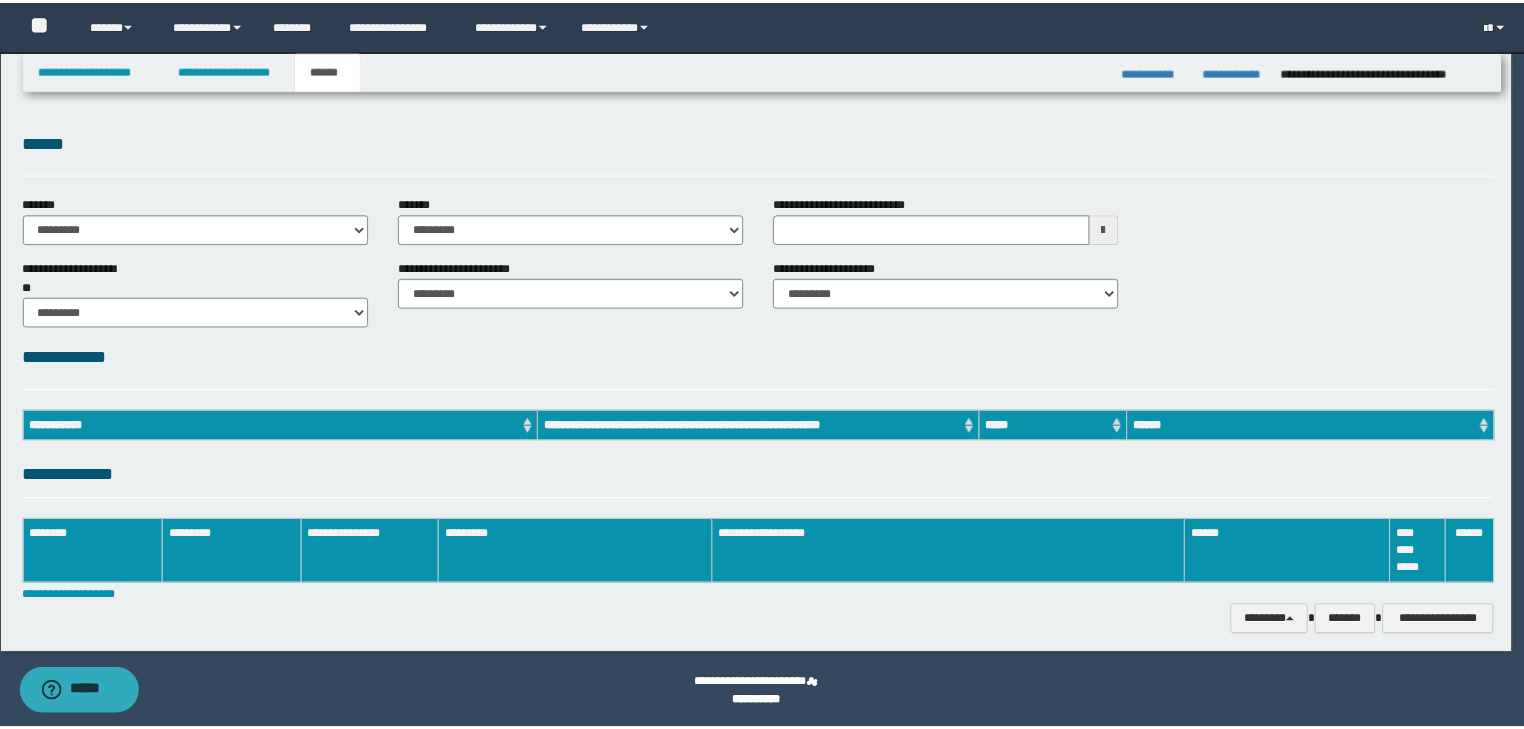 scroll, scrollTop: 0, scrollLeft: 0, axis: both 